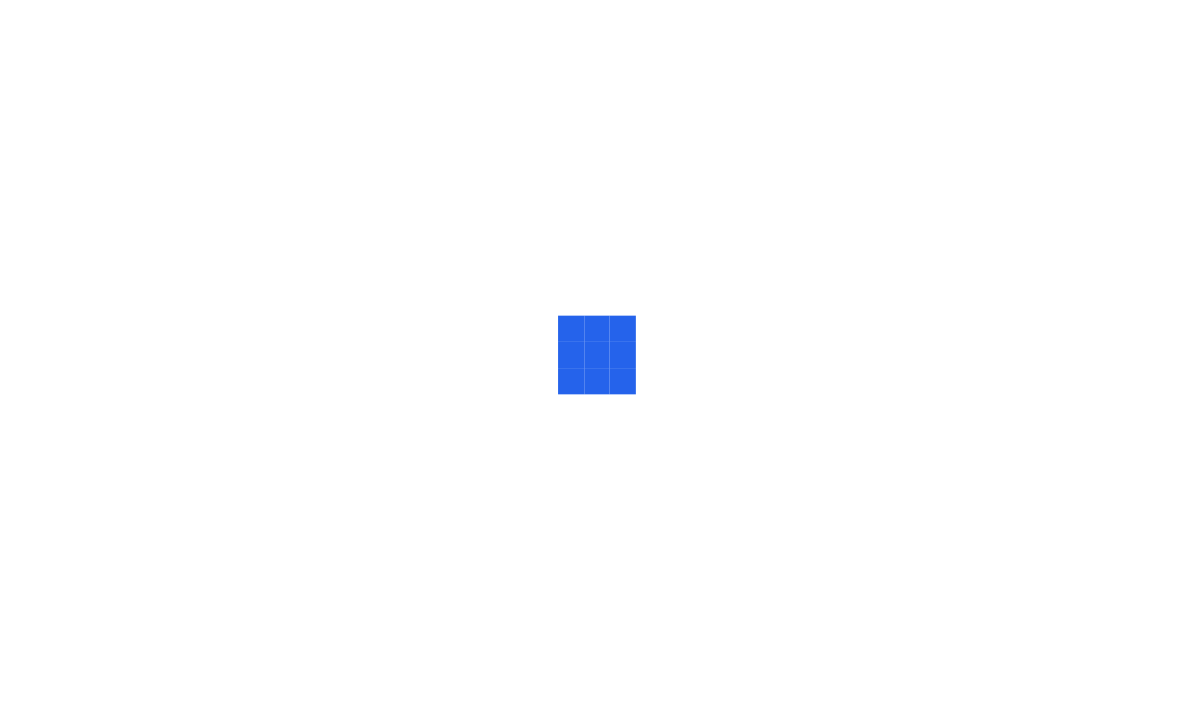 scroll, scrollTop: 0, scrollLeft: 0, axis: both 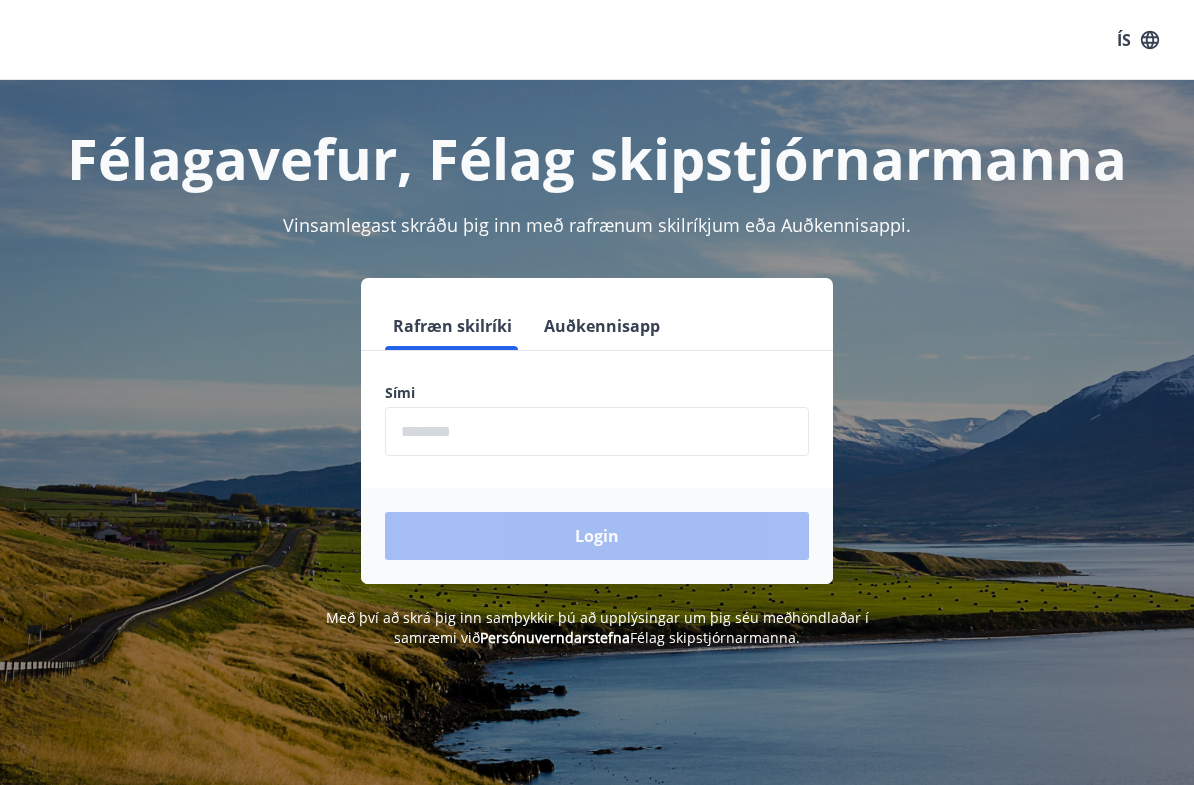 click at bounding box center [597, 431] 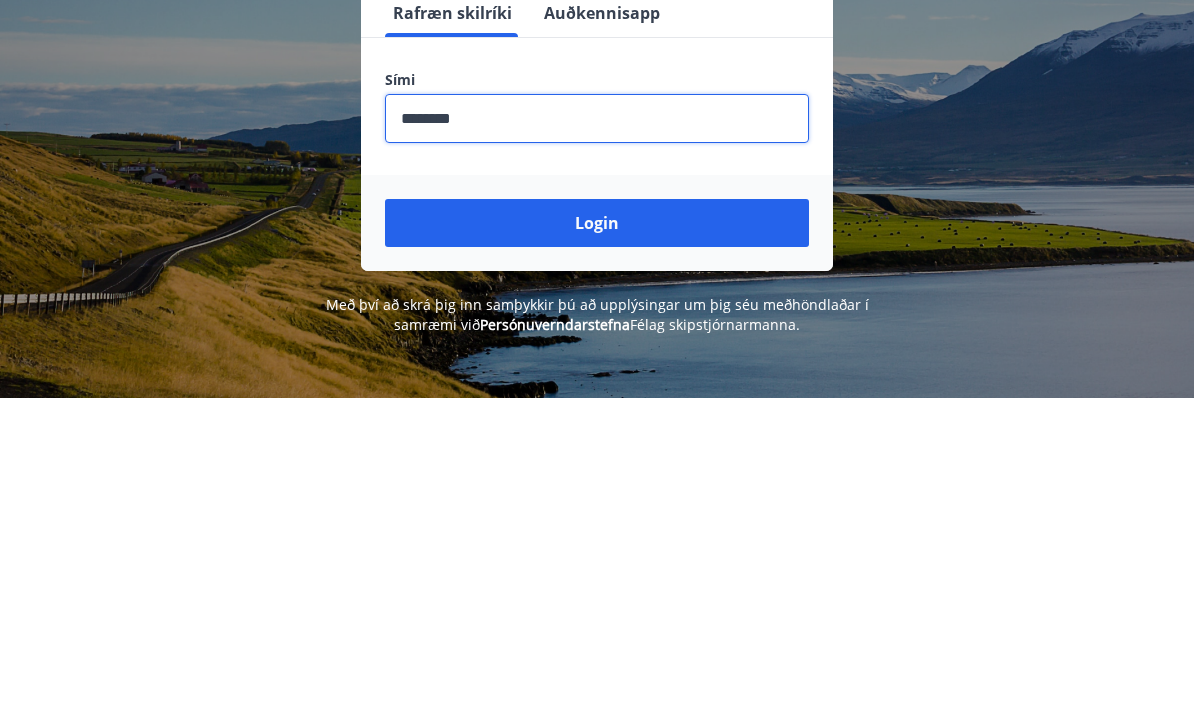 type on "********" 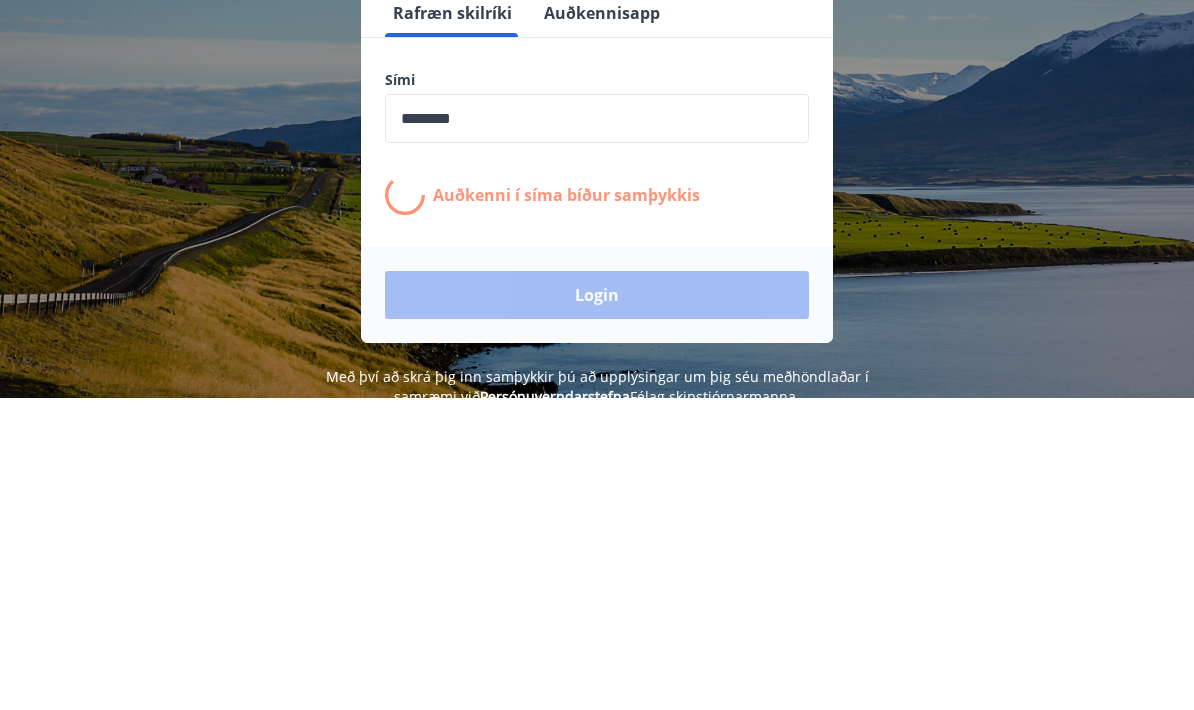 scroll, scrollTop: 313, scrollLeft: 0, axis: vertical 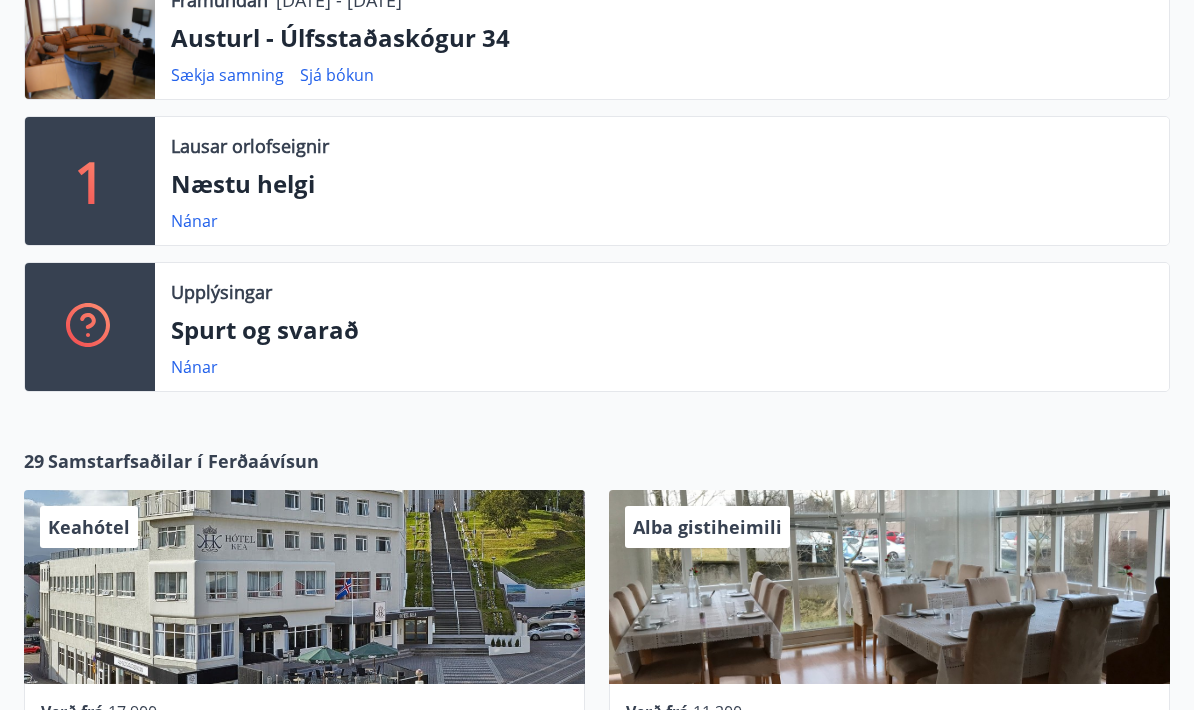 click on "Næstu helgi" at bounding box center [662, 38] 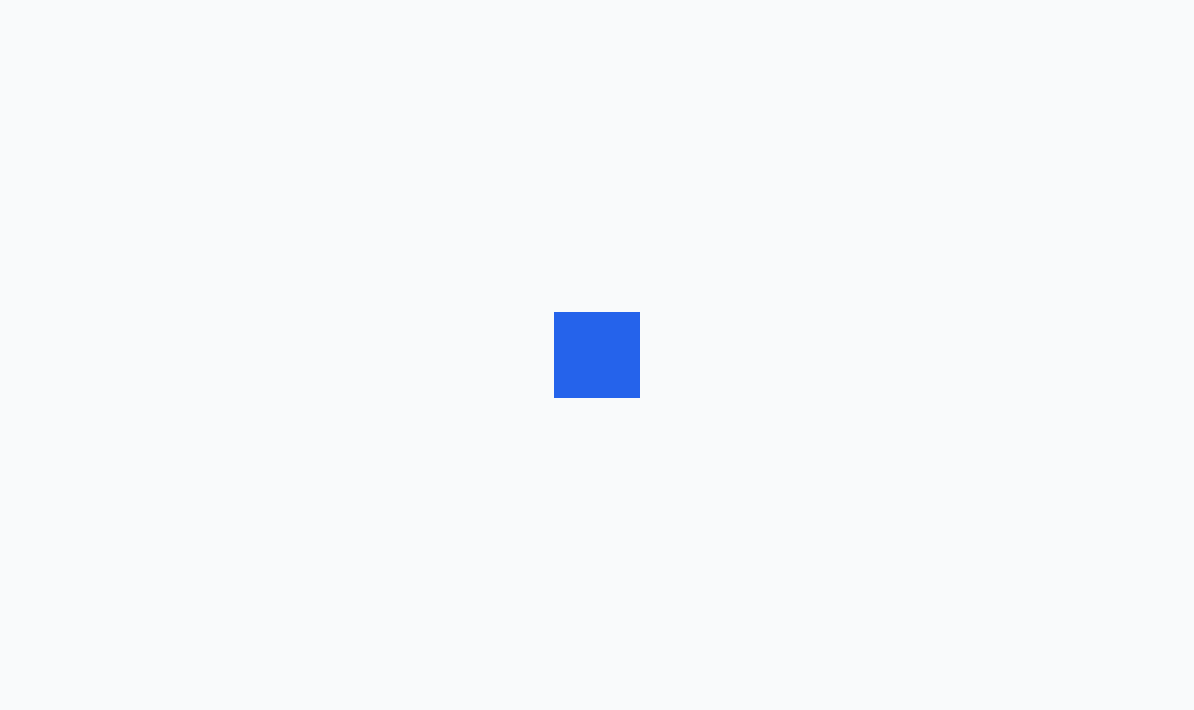 scroll, scrollTop: 0, scrollLeft: 0, axis: both 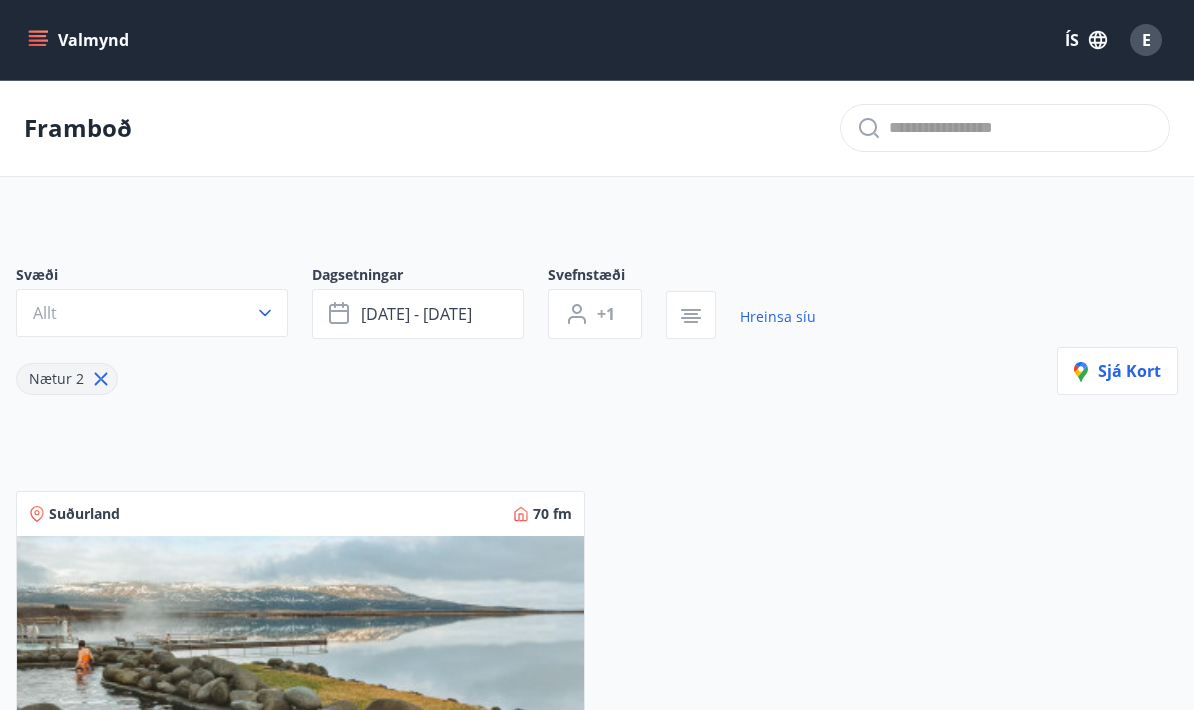 click at bounding box center [265, 313] 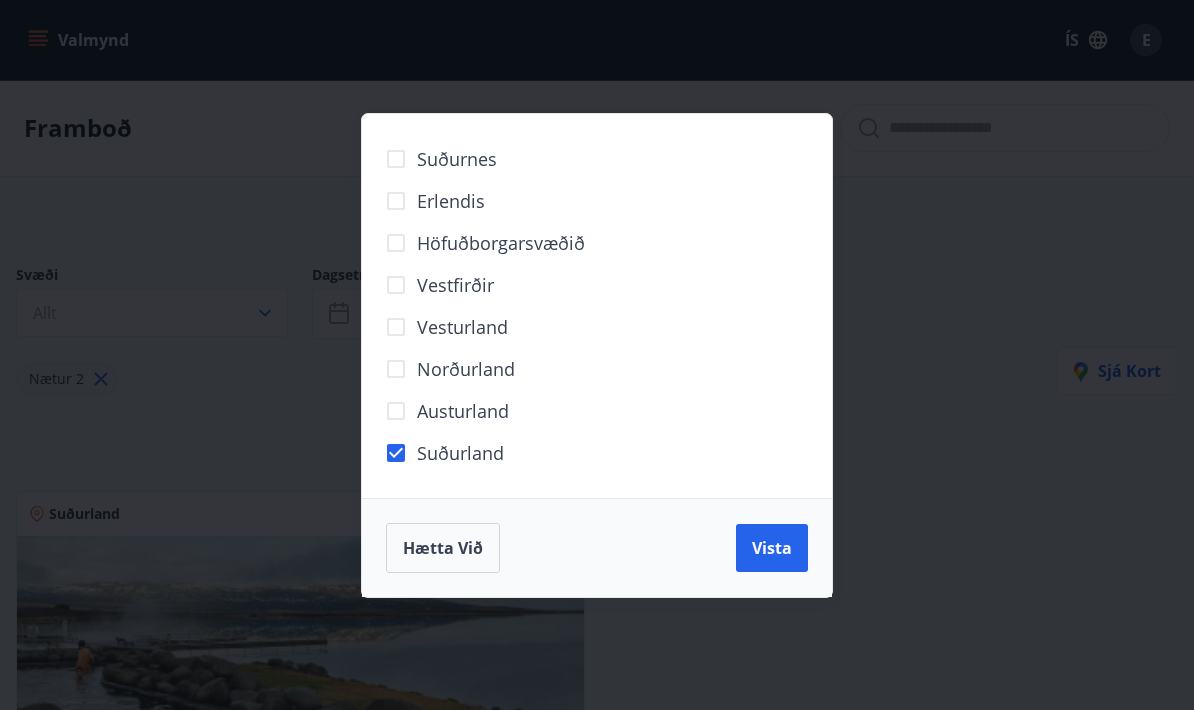 click on "Vista" at bounding box center (772, 548) 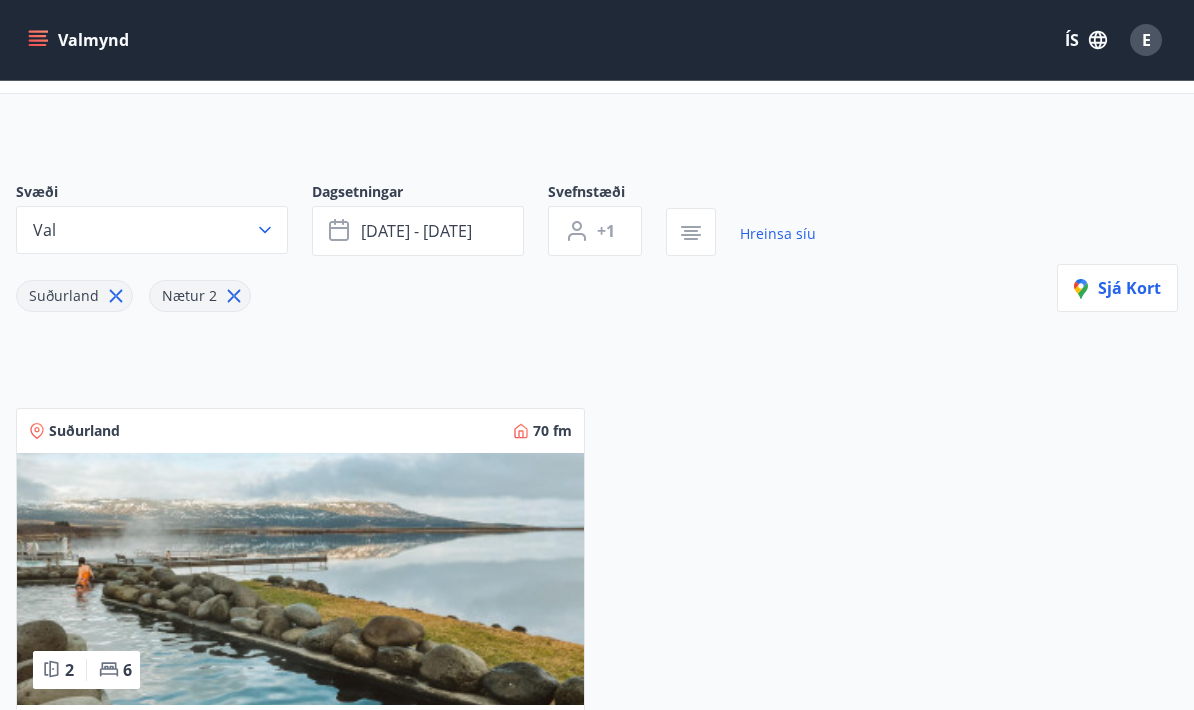 scroll, scrollTop: 82, scrollLeft: 0, axis: vertical 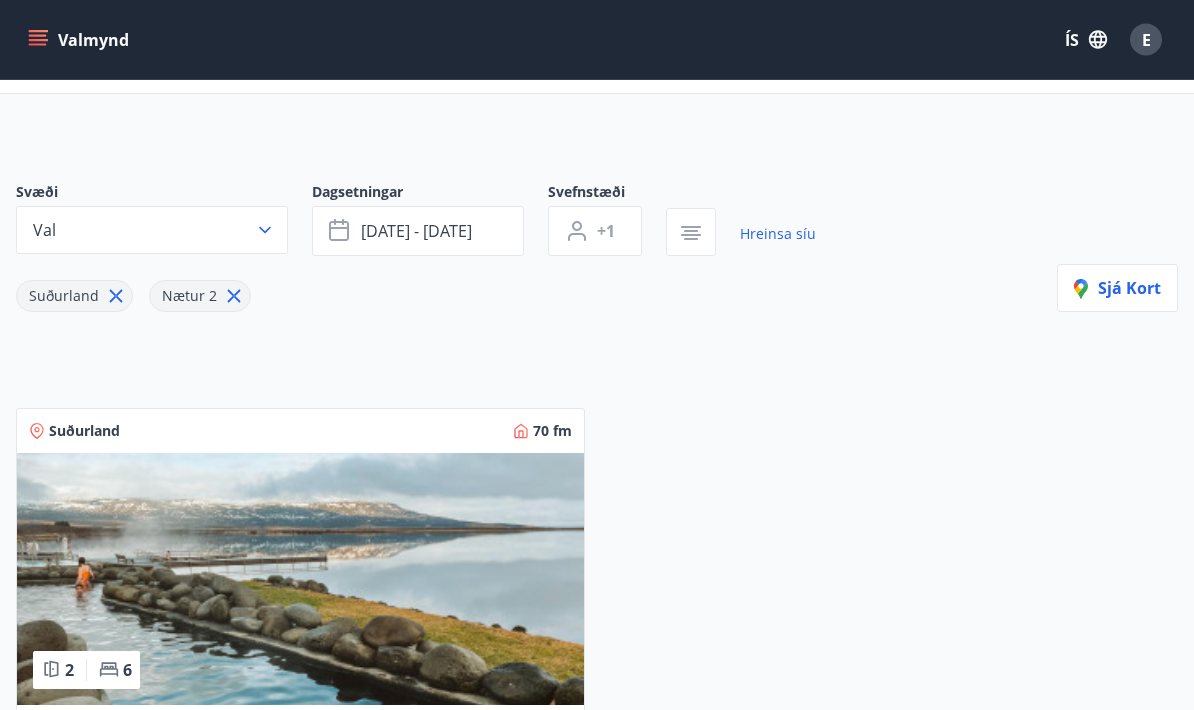 click at bounding box center (265, 231) 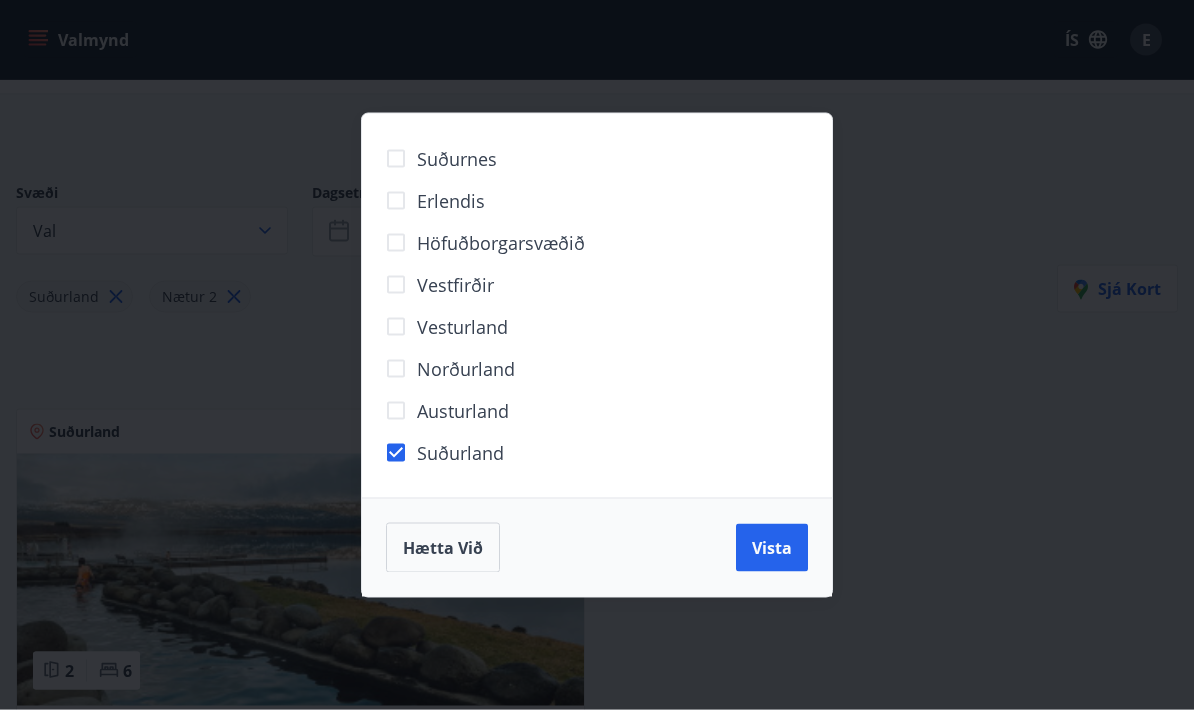 scroll, scrollTop: 83, scrollLeft: 0, axis: vertical 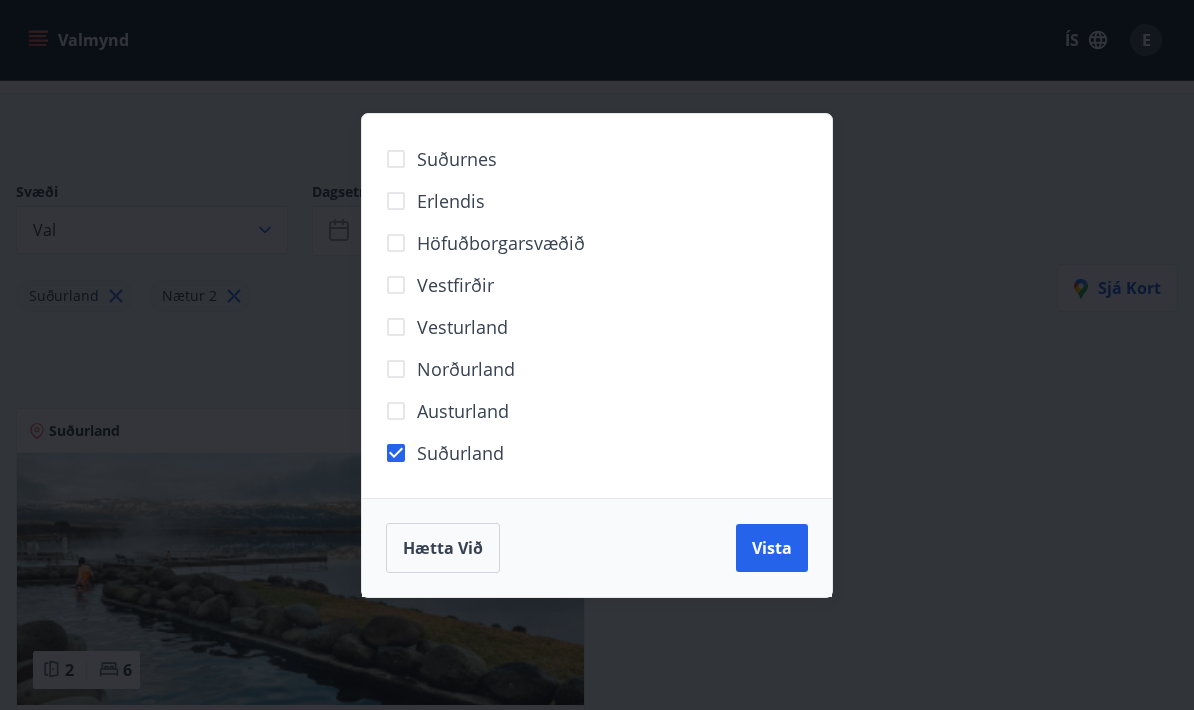 click on "Suðurnes Erlendis Höfuðborgarsvæðið Vestfirðir Vesturland Norðurland Austurland Suðurland Hætta við Vista" at bounding box center [597, 355] 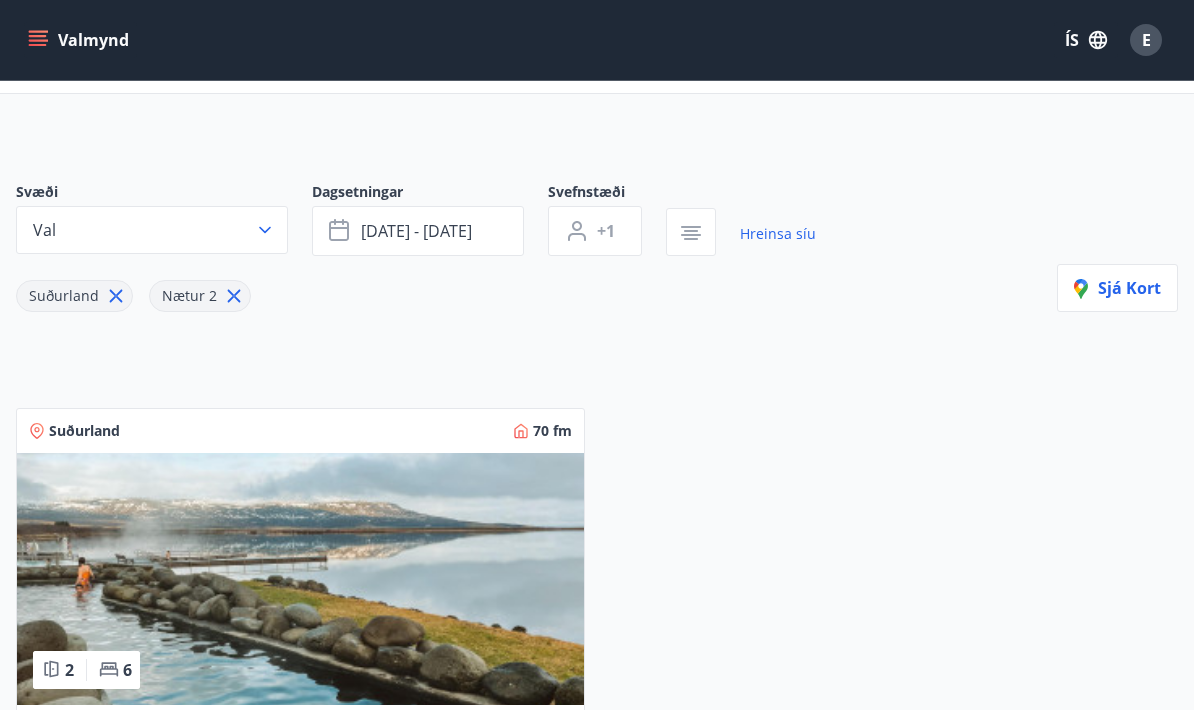 click on "+1" at bounding box center (606, 231) 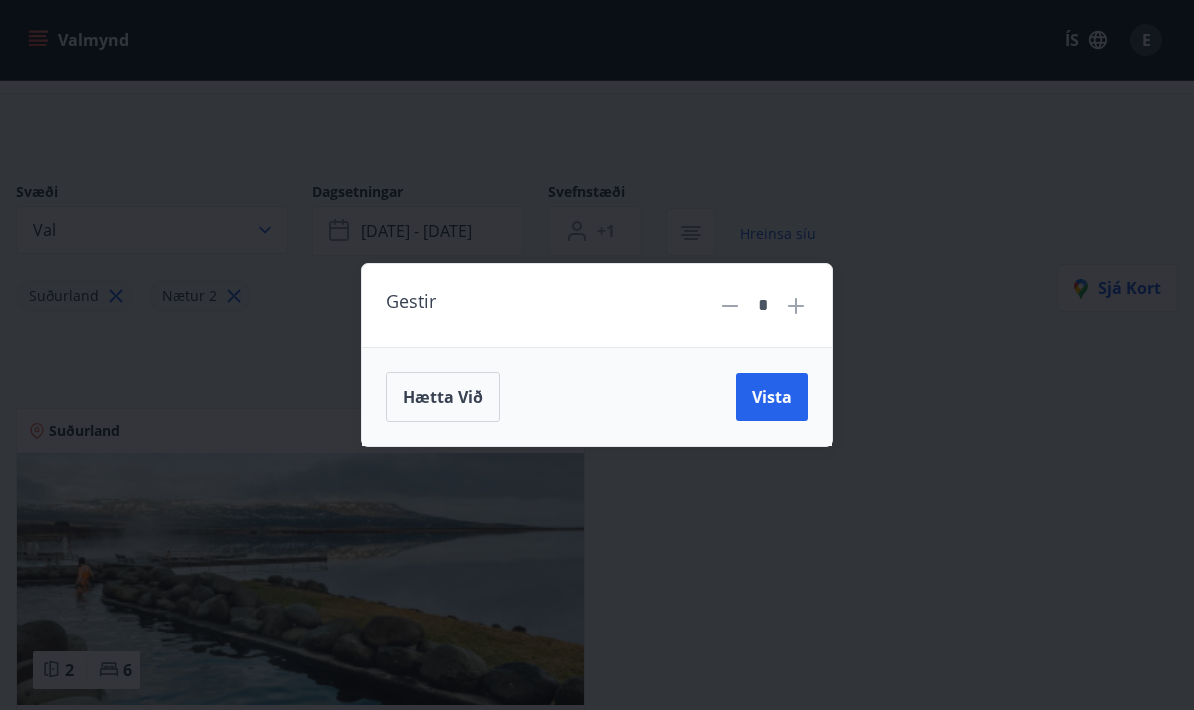 click on "Hætta við" at bounding box center [443, 397] 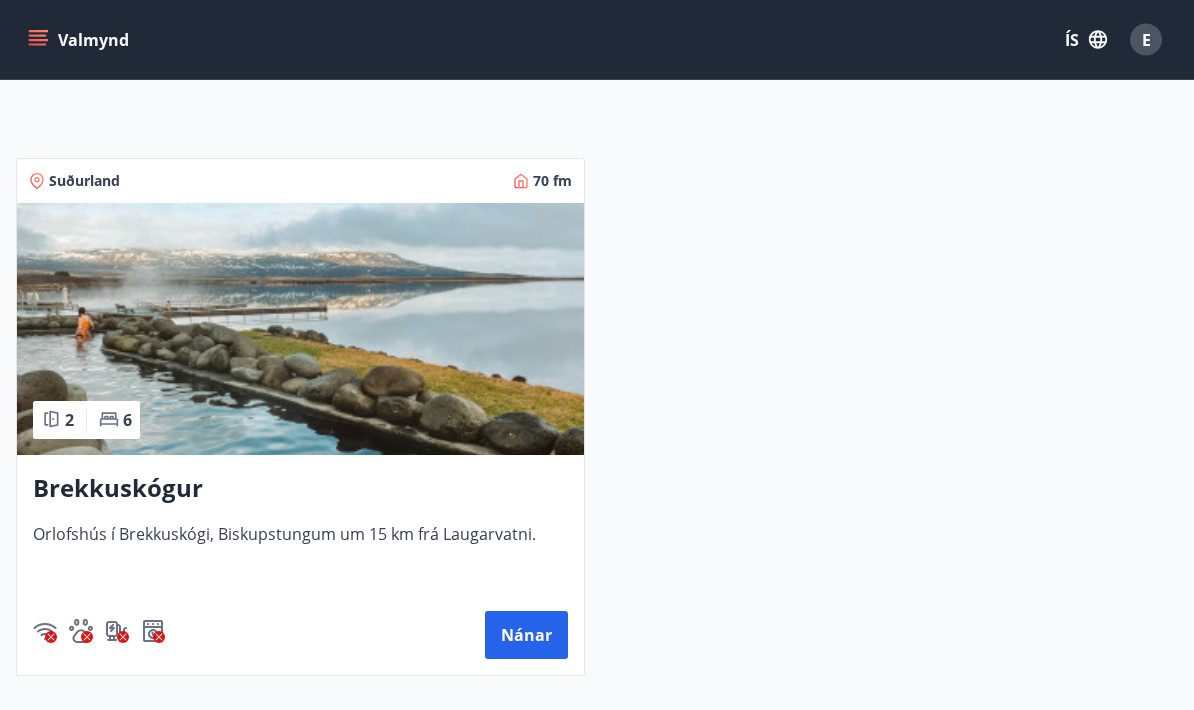 scroll, scrollTop: 354, scrollLeft: 0, axis: vertical 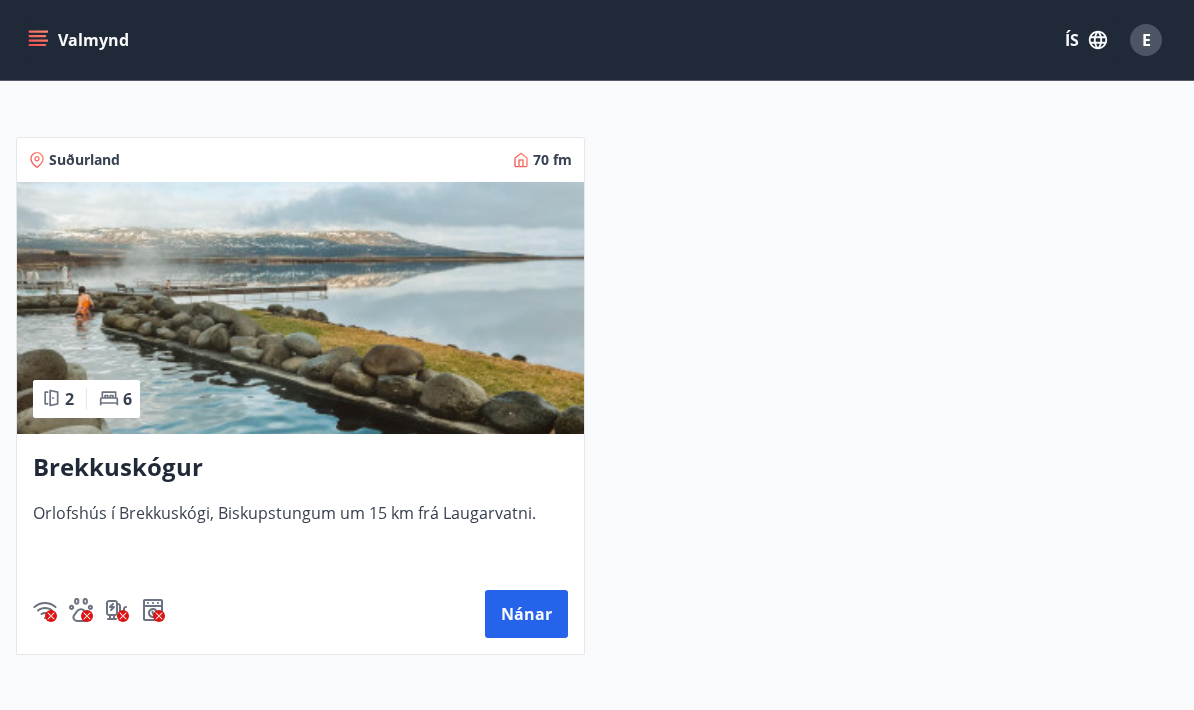 click on "Nánar" at bounding box center (526, 614) 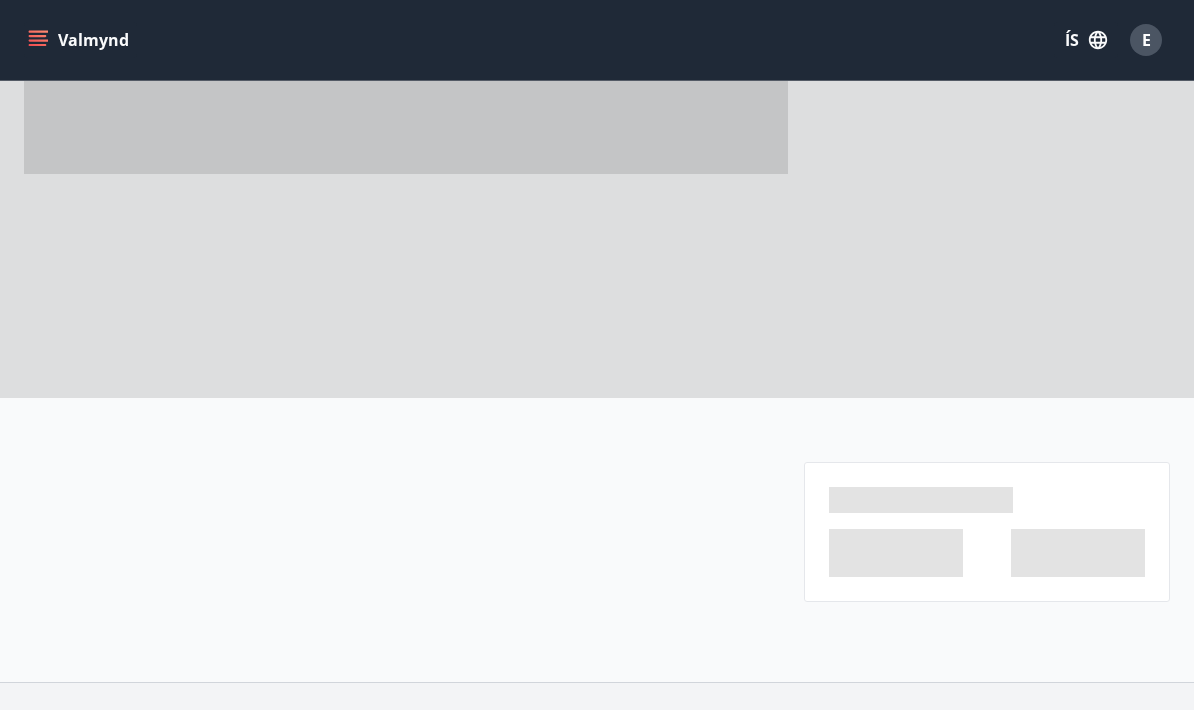 scroll, scrollTop: 0, scrollLeft: 0, axis: both 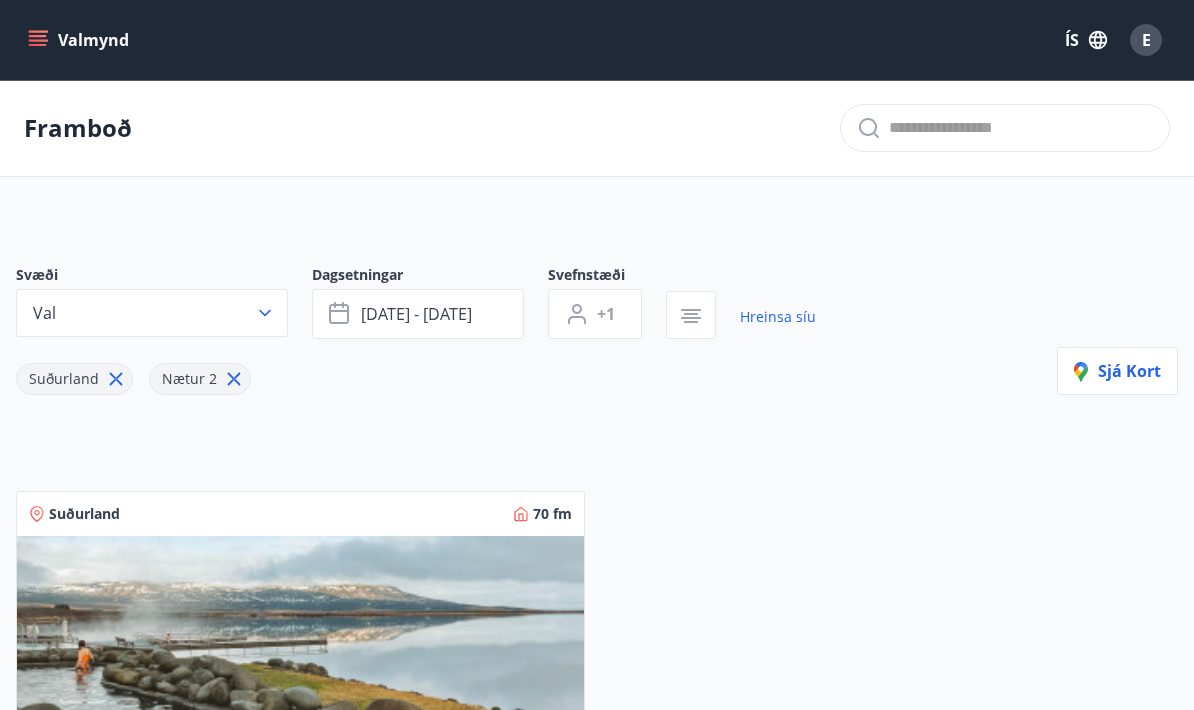 click at bounding box center [691, 318] 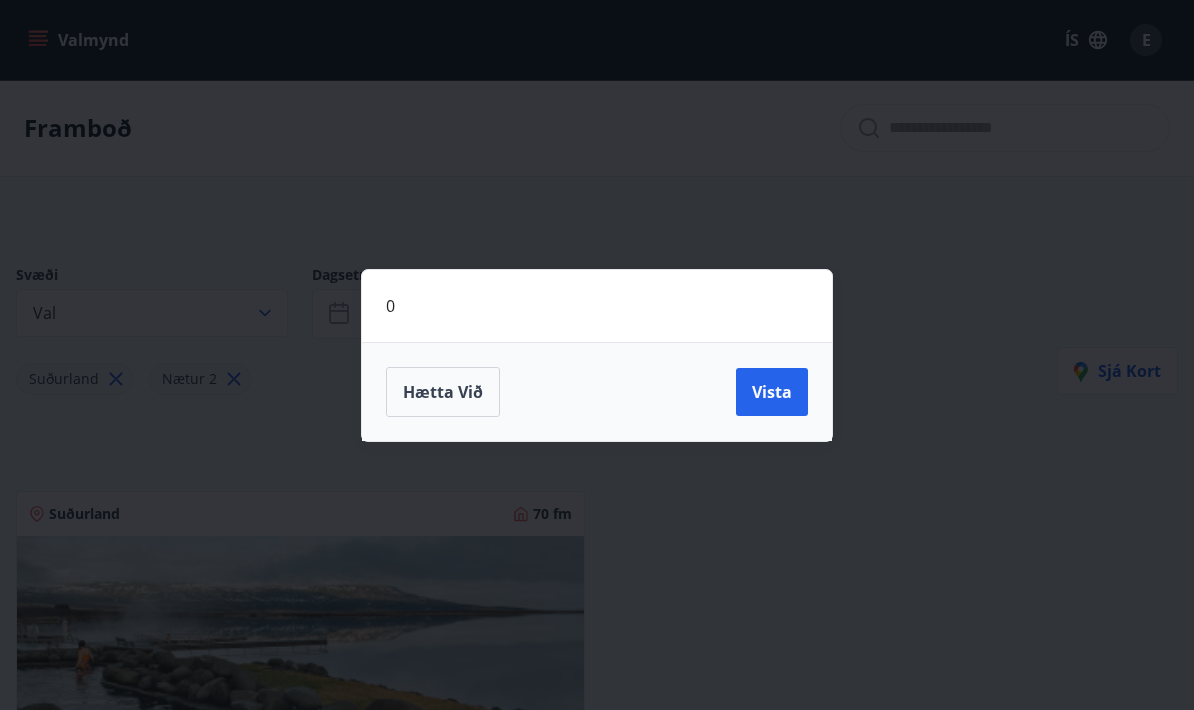 click on "Hætta við" at bounding box center (443, 392) 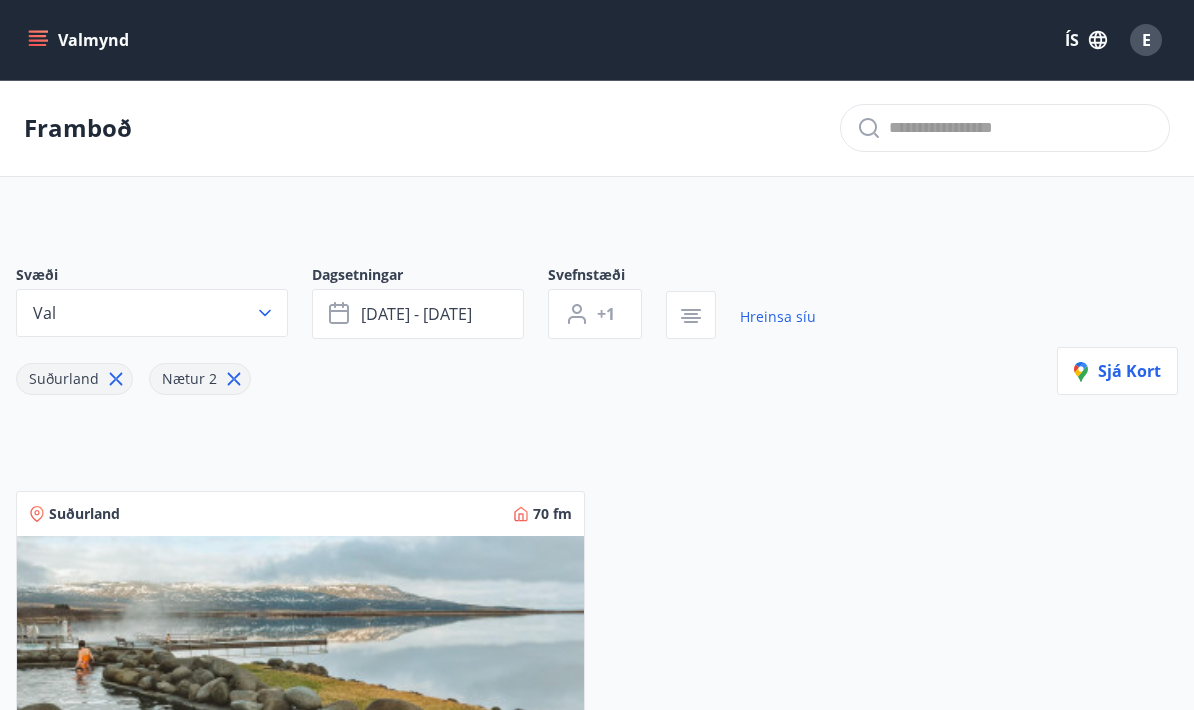 click on "Sjá kort" at bounding box center [1117, 371] 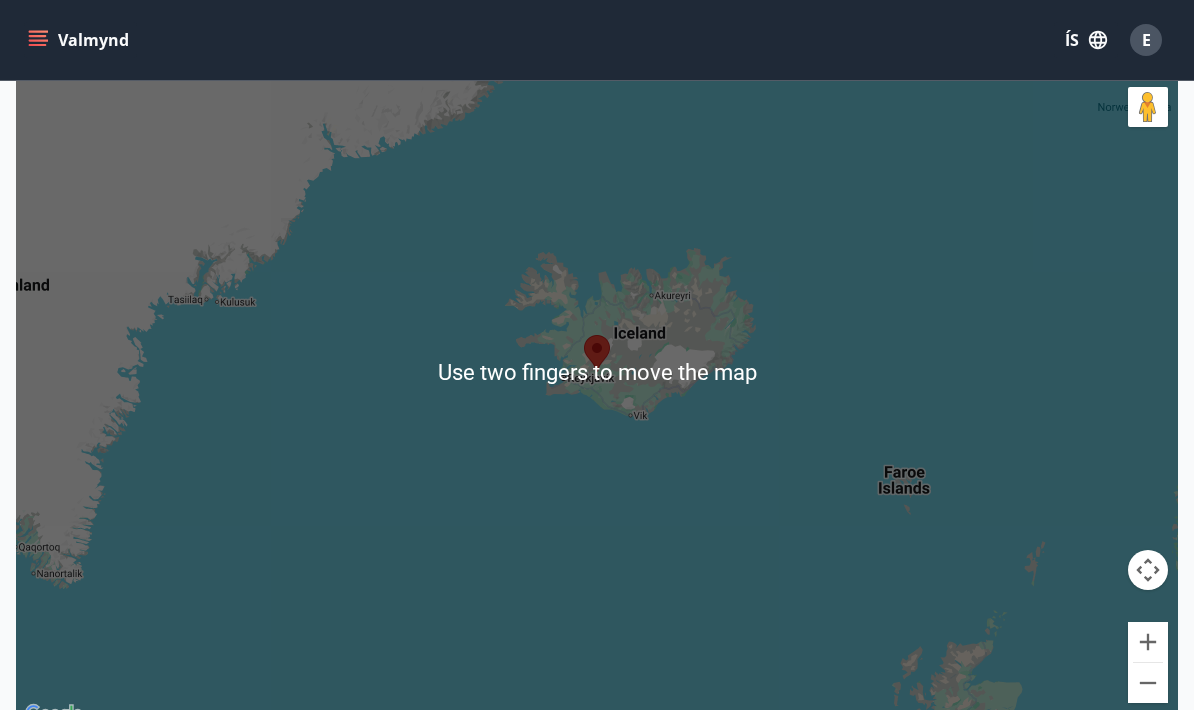 scroll, scrollTop: 255, scrollLeft: 0, axis: vertical 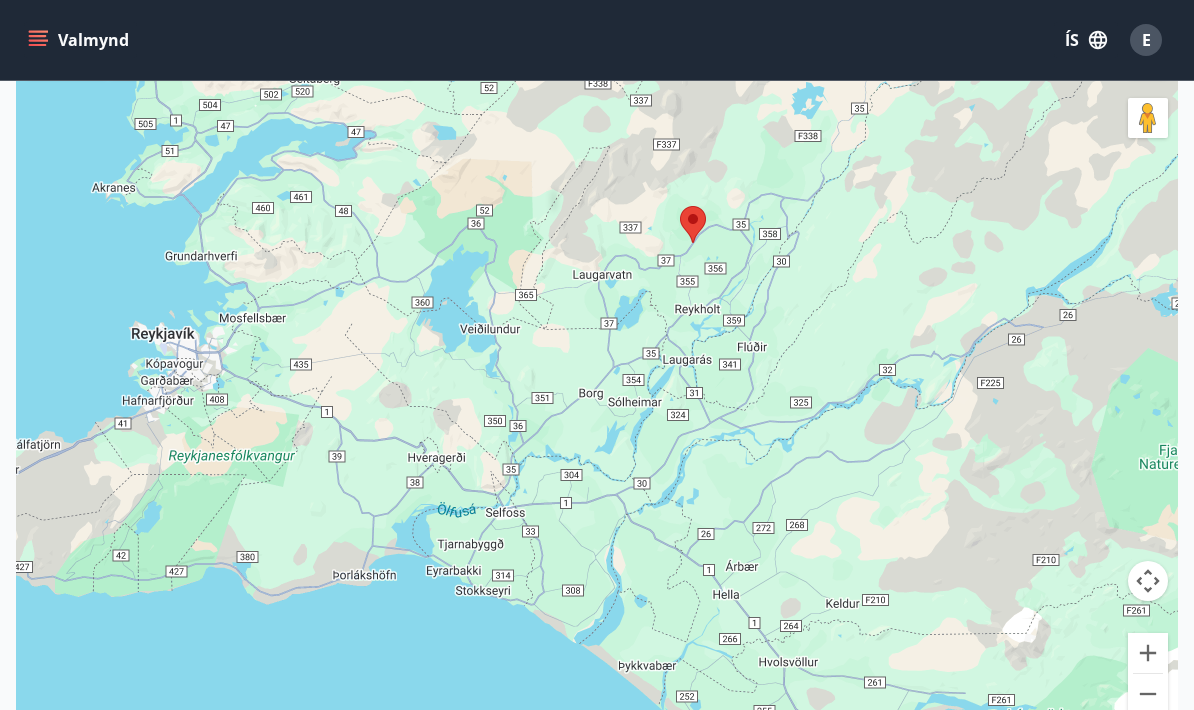 click on "To navigate, press the arrow keys." at bounding box center (597, 383) 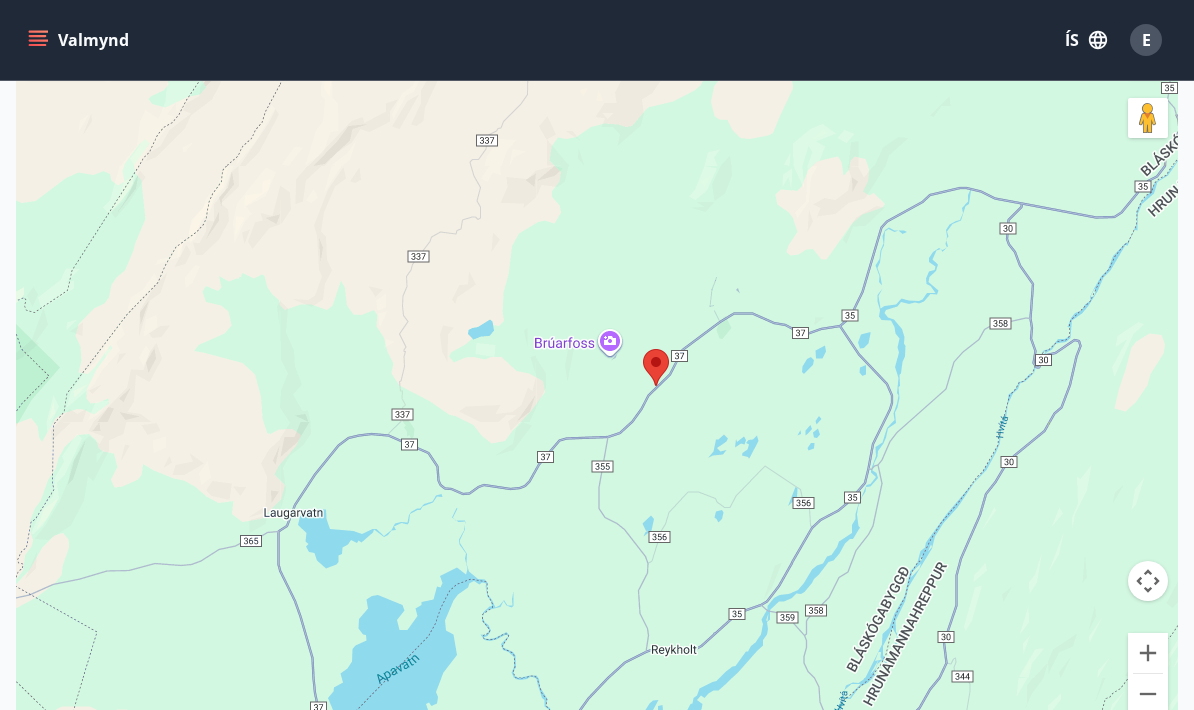 click on "Valmynd ÍS E" at bounding box center [597, 40] 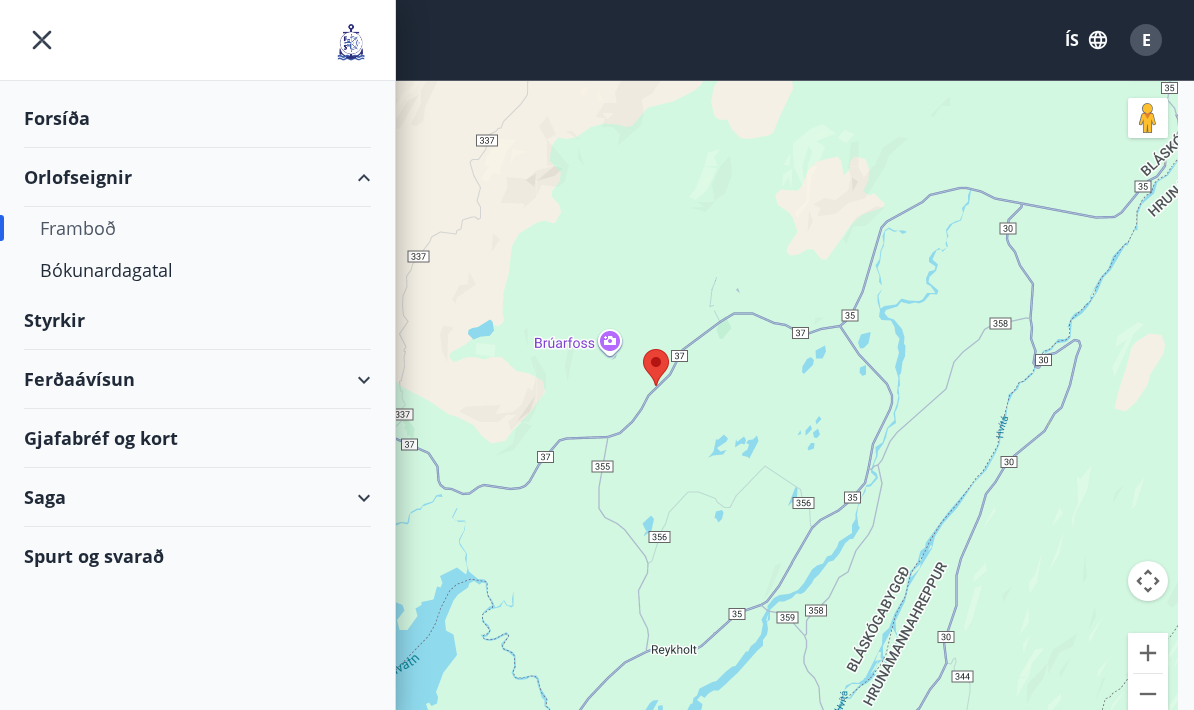 click at bounding box center (42, 40) 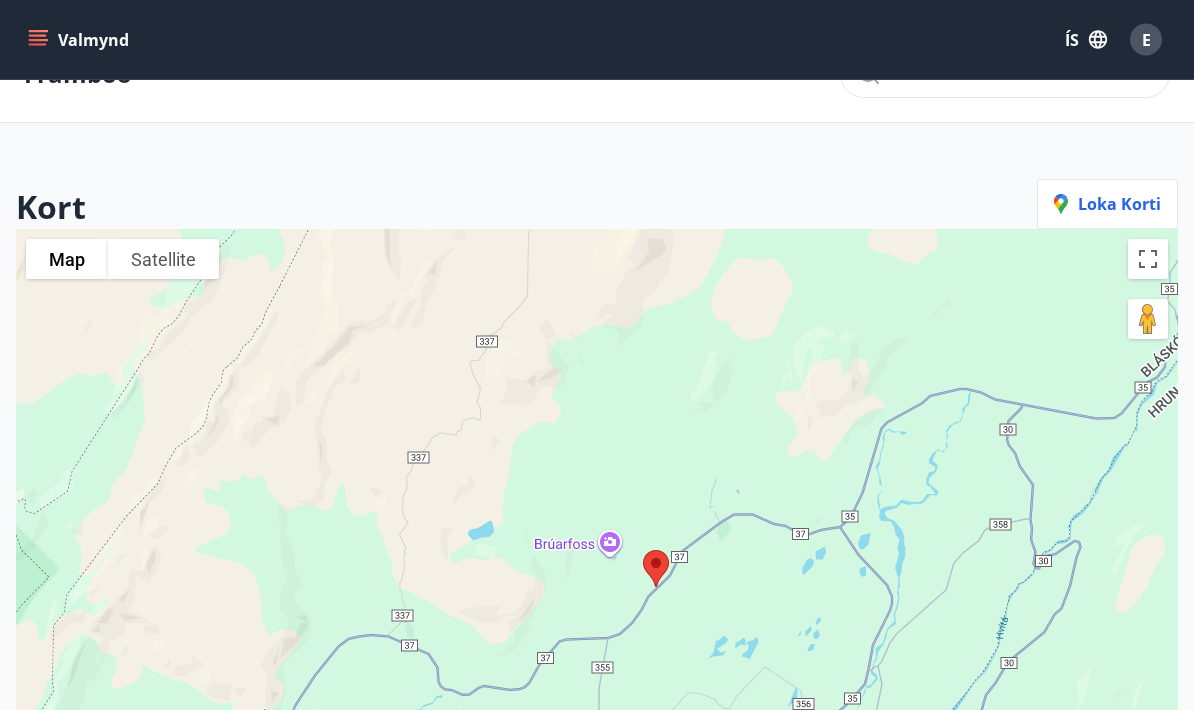 scroll, scrollTop: 54, scrollLeft: 0, axis: vertical 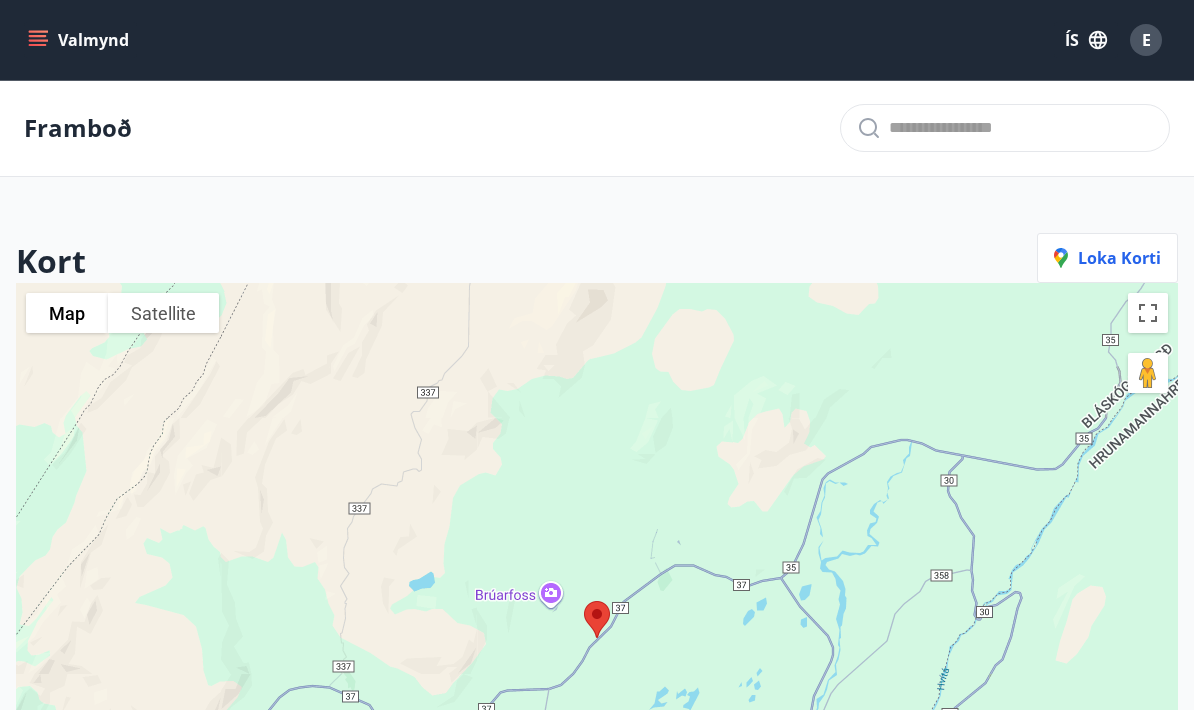 click at bounding box center (1021, 128) 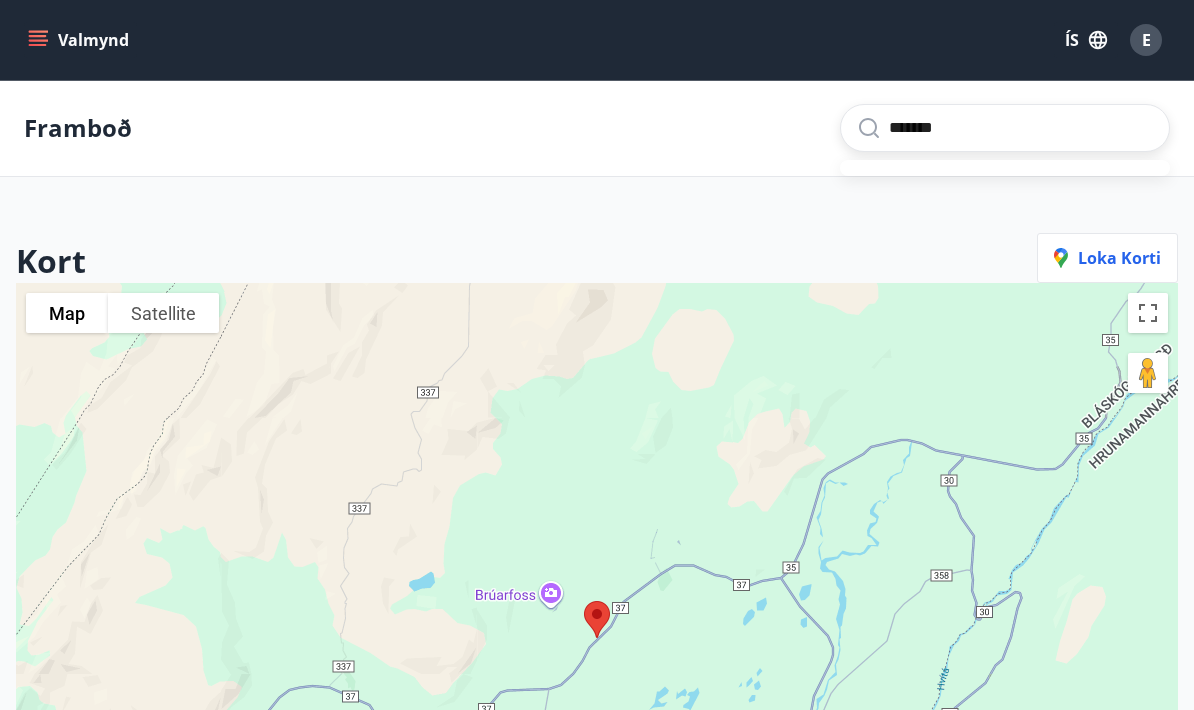 type on "*******" 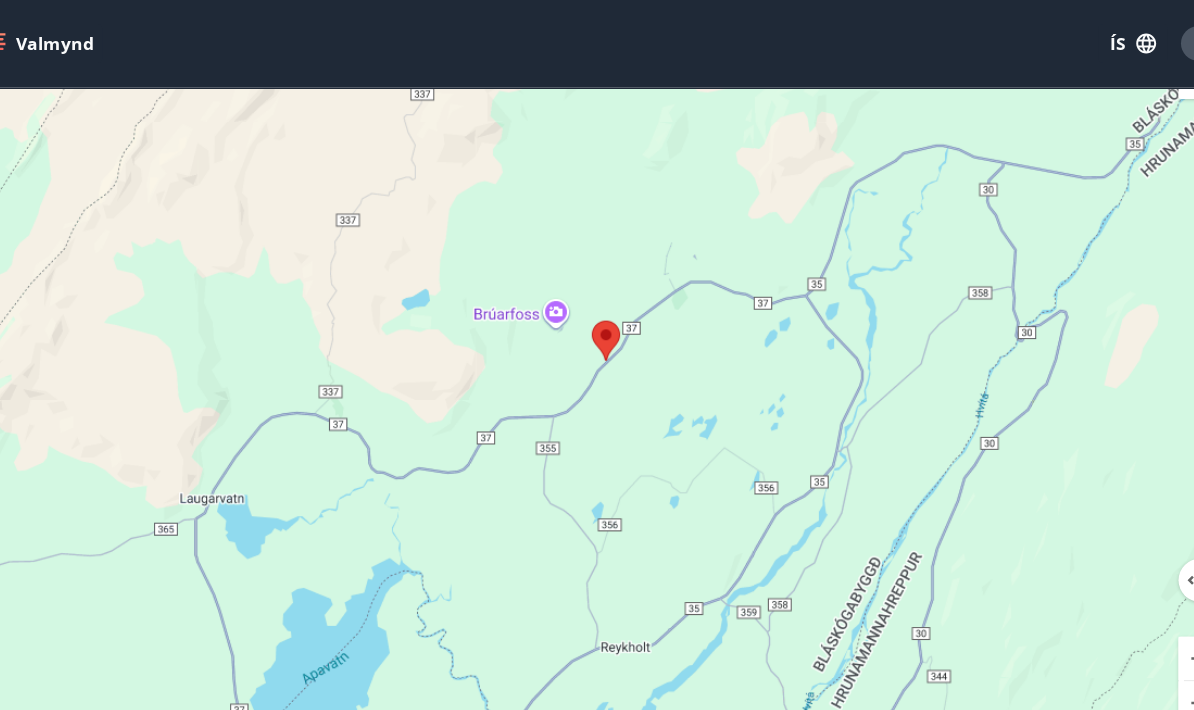 scroll, scrollTop: 301, scrollLeft: 0, axis: vertical 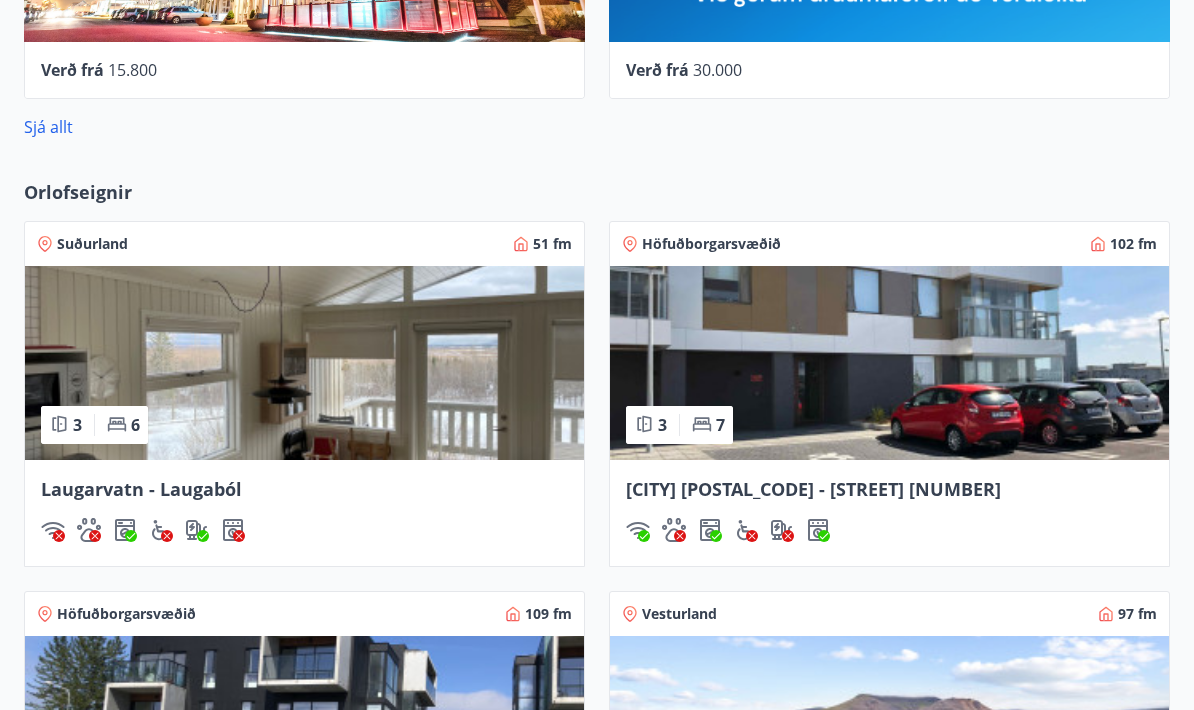 click on "Sjá allt" at bounding box center [48, 127] 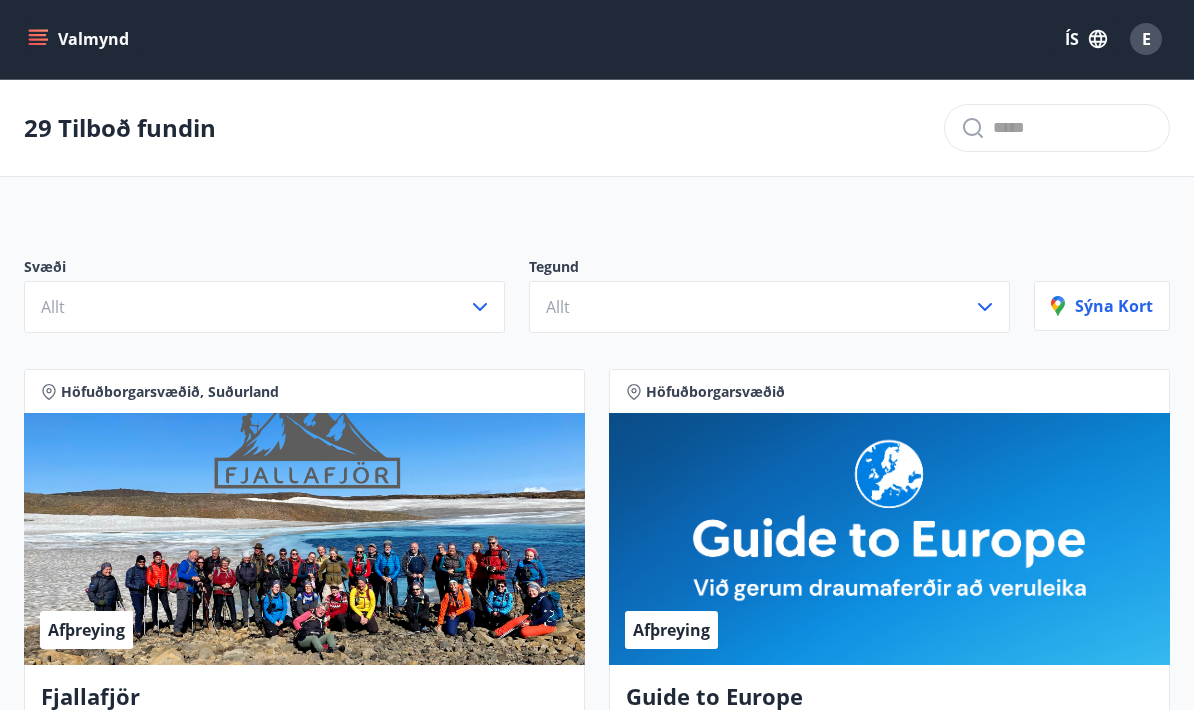 scroll, scrollTop: 0, scrollLeft: 0, axis: both 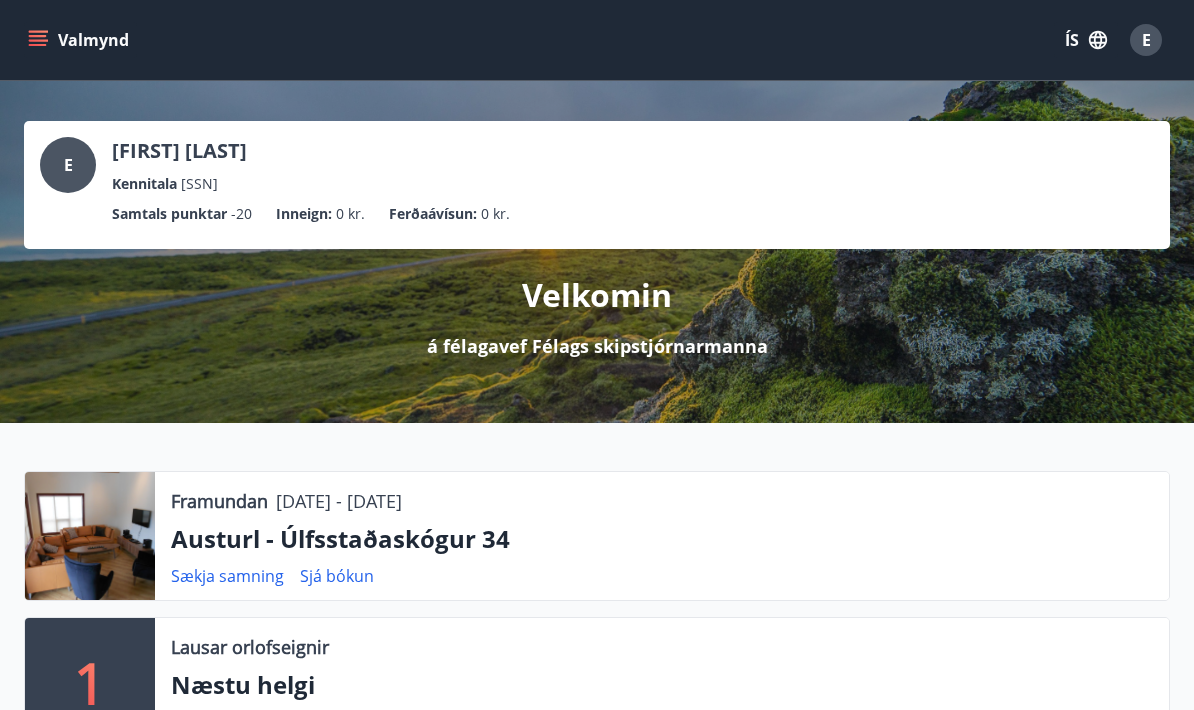 click at bounding box center (38, 40) 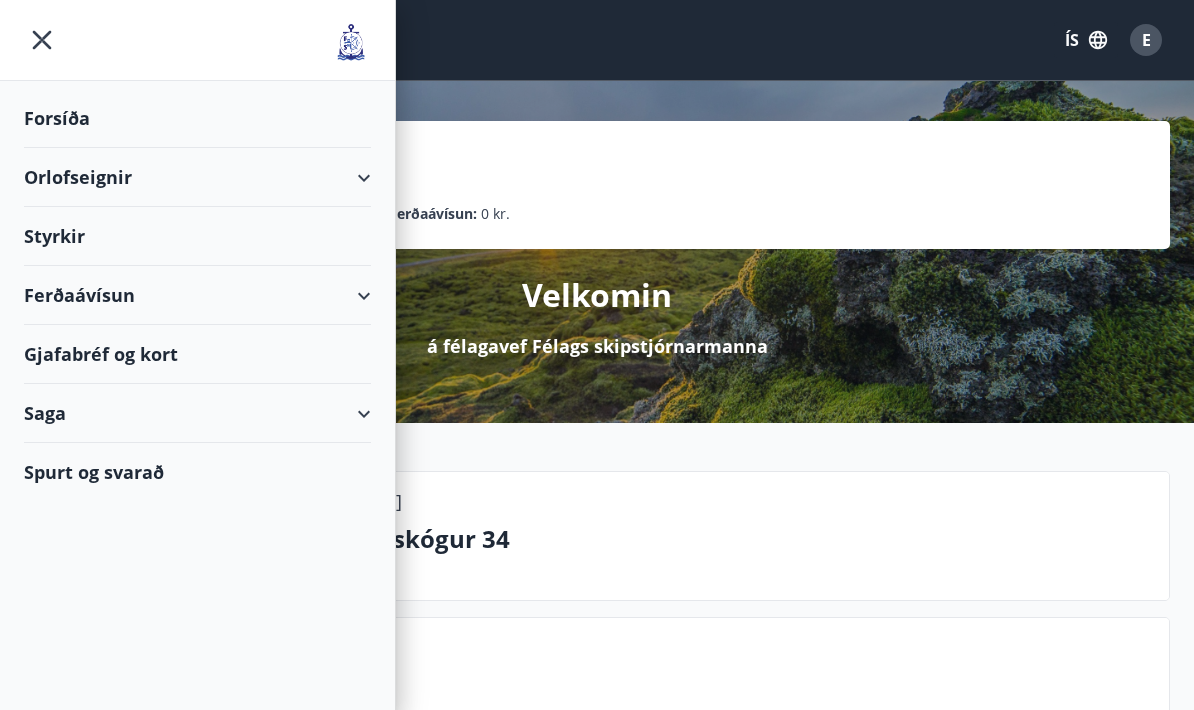 click on "Orlofseignir" at bounding box center [197, 177] 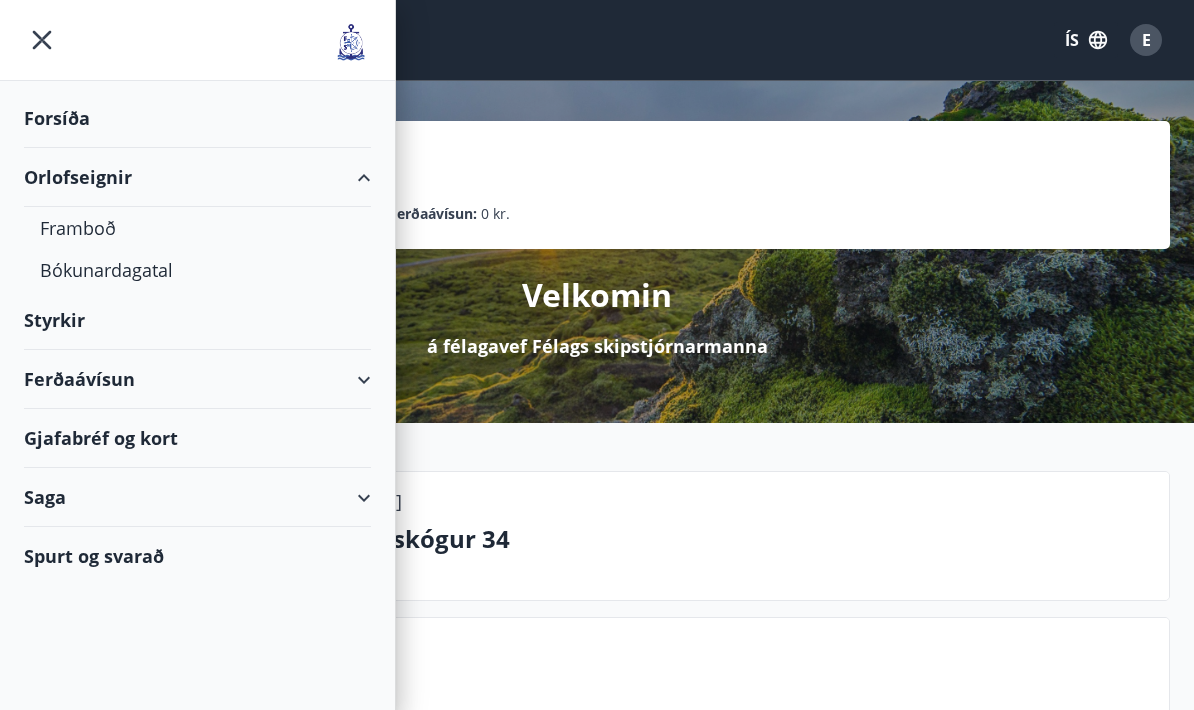 click on "Framboð" at bounding box center (197, 228) 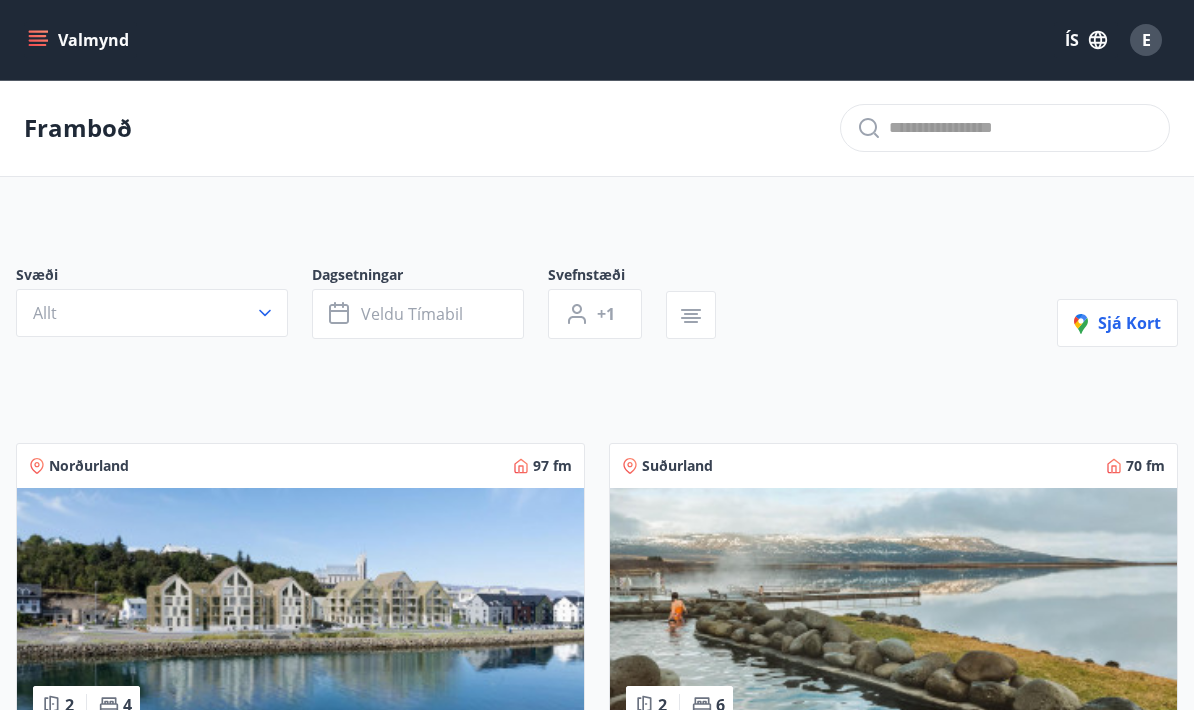 click on "Framboð" at bounding box center (78, 128) 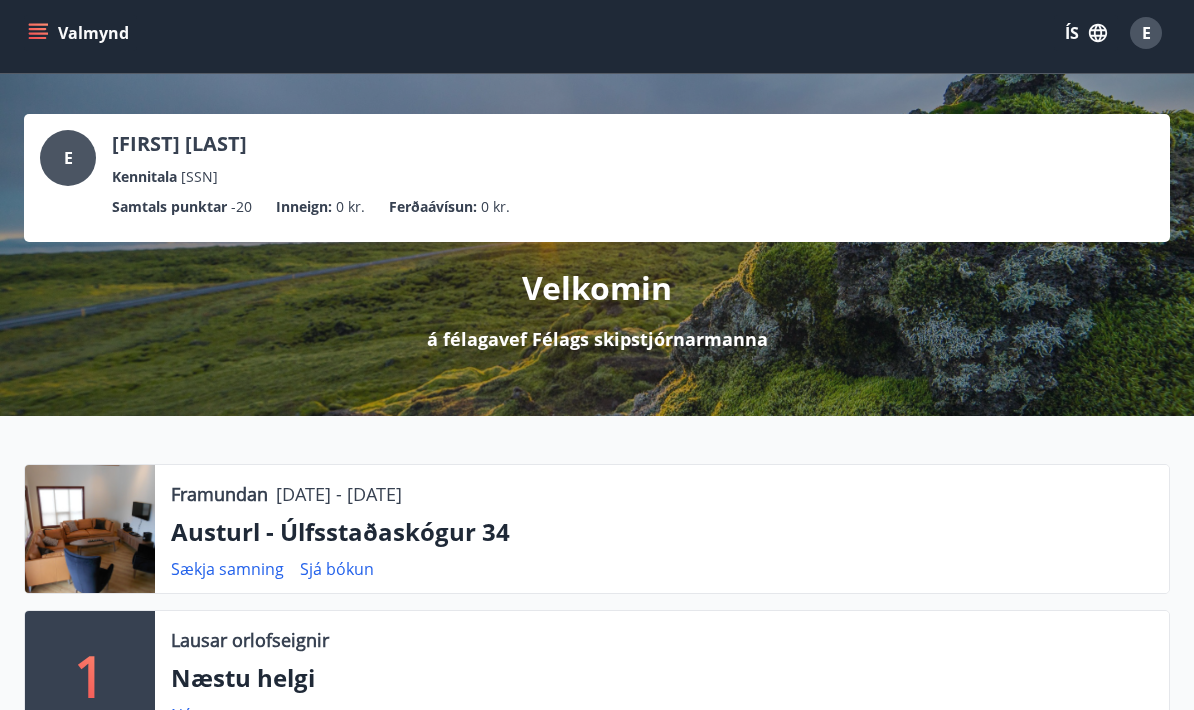 scroll, scrollTop: 2, scrollLeft: 0, axis: vertical 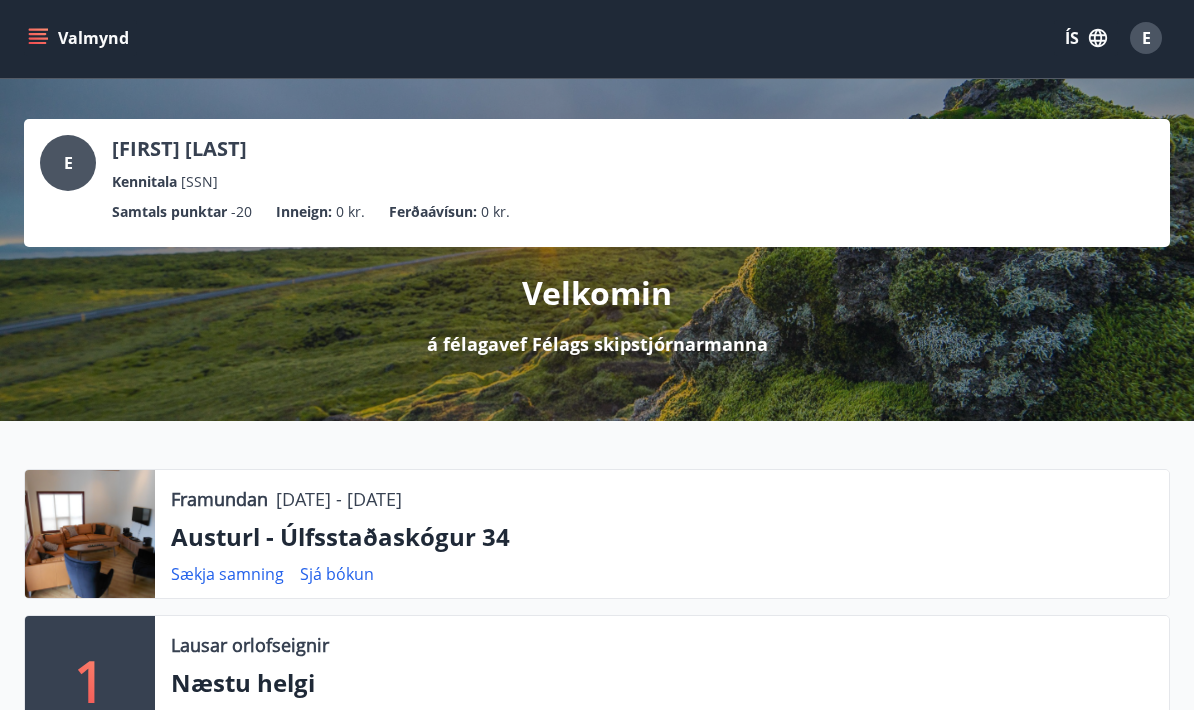 click at bounding box center [38, 34] 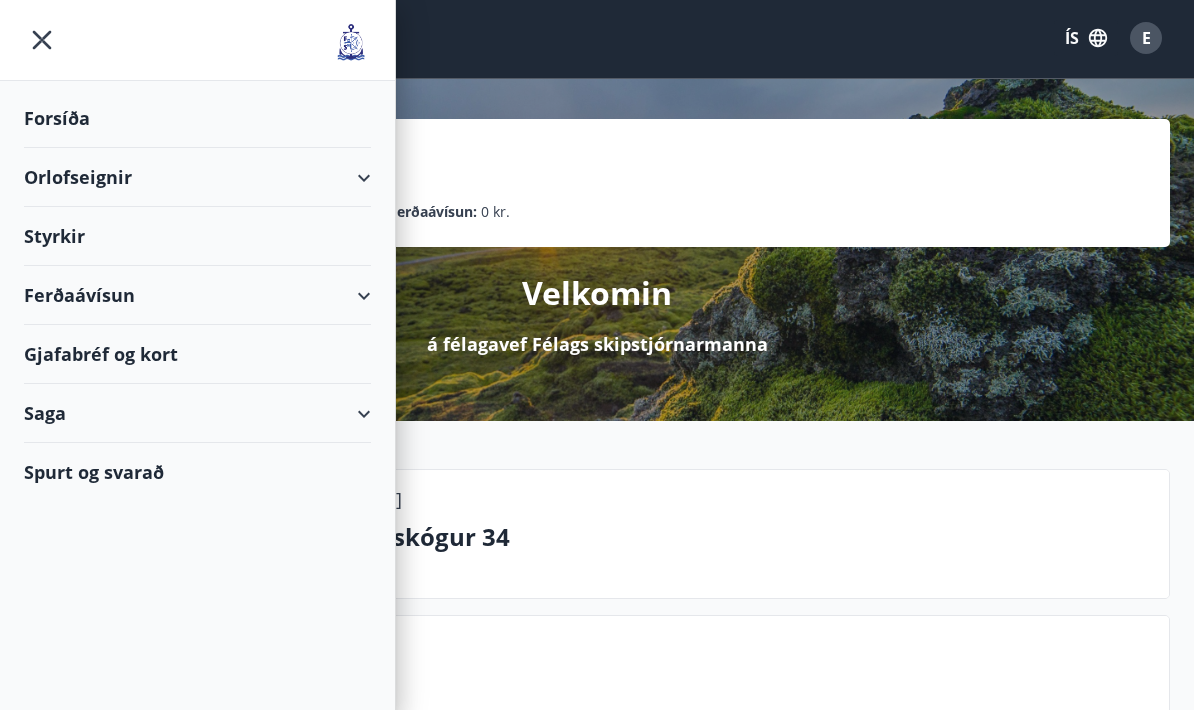 click at bounding box center [364, 178] 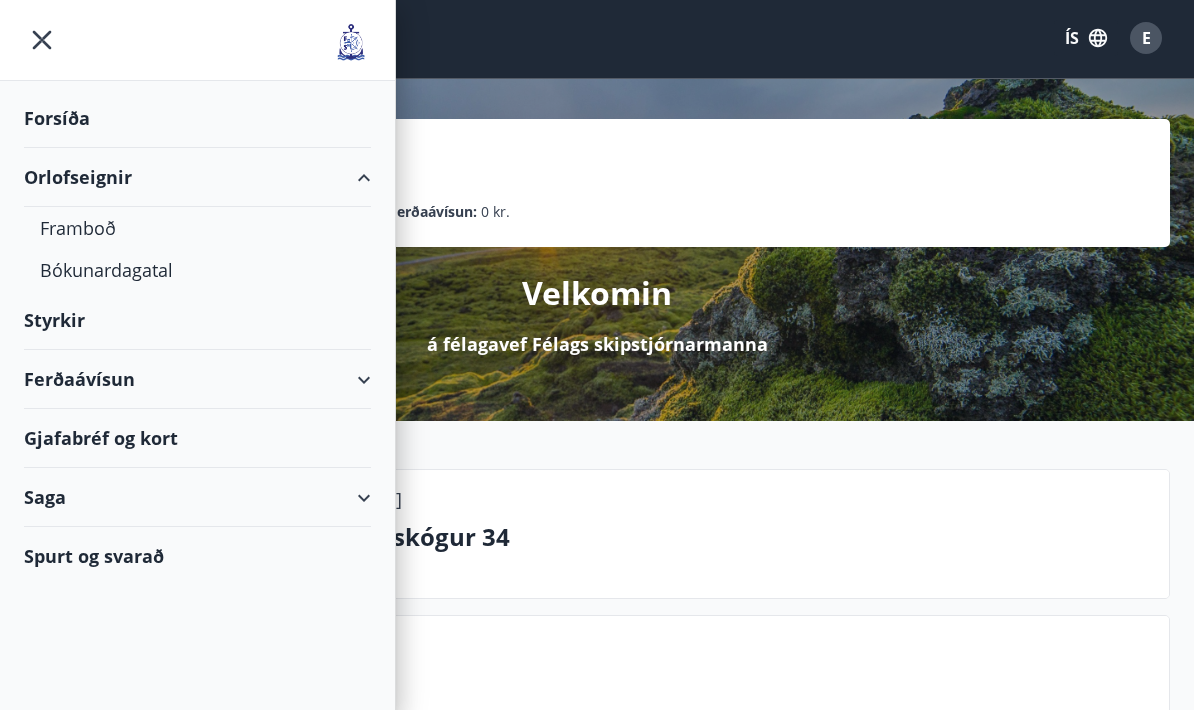 click on "Bókunardagatal" at bounding box center (197, 270) 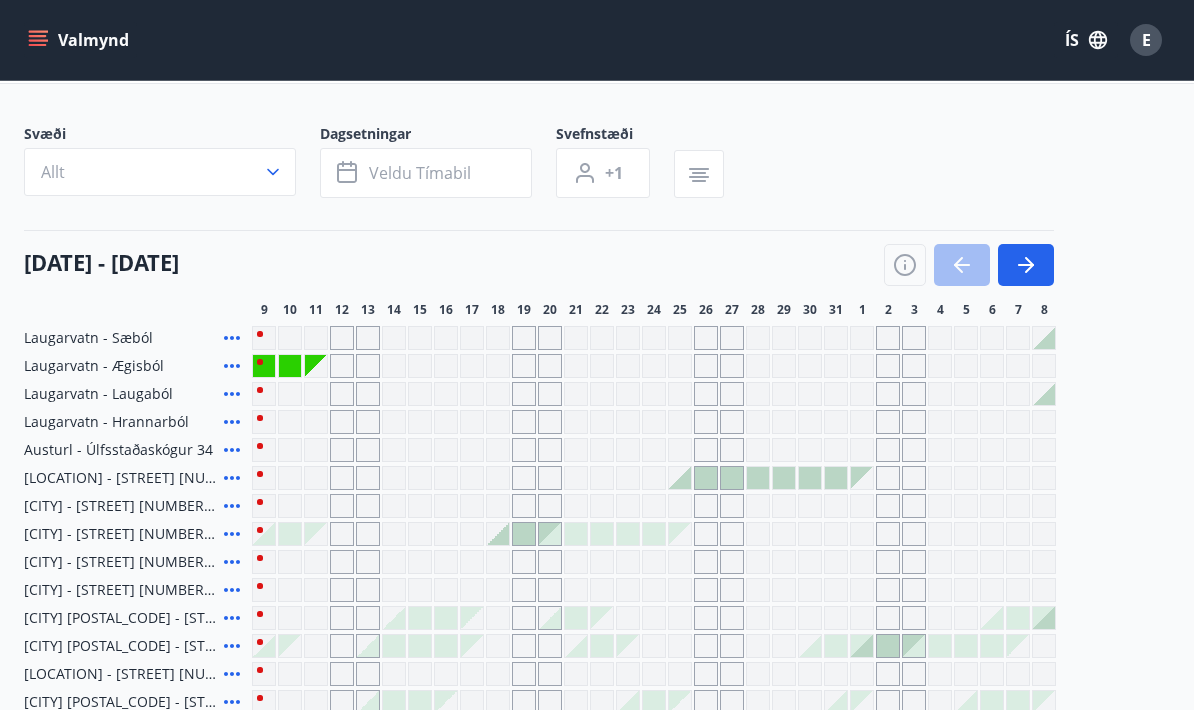 scroll, scrollTop: 94, scrollLeft: 0, axis: vertical 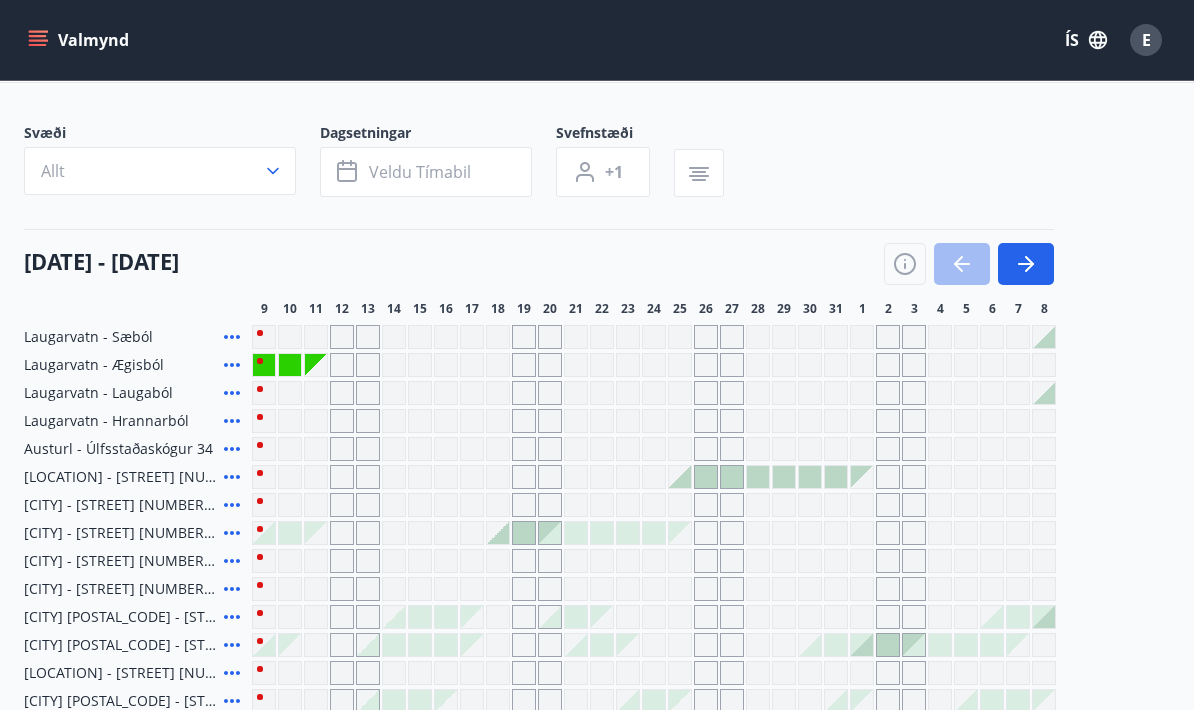 click on "Veldu tímabil" at bounding box center [420, 172] 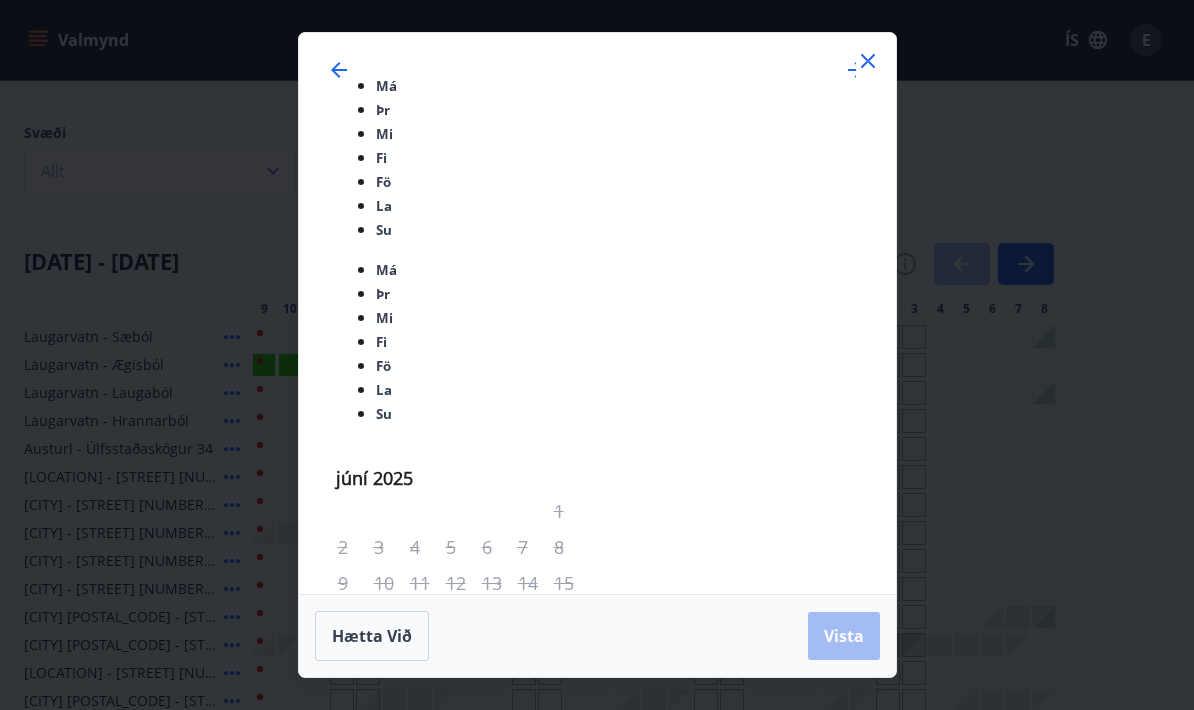 click at bounding box center (856, 70) 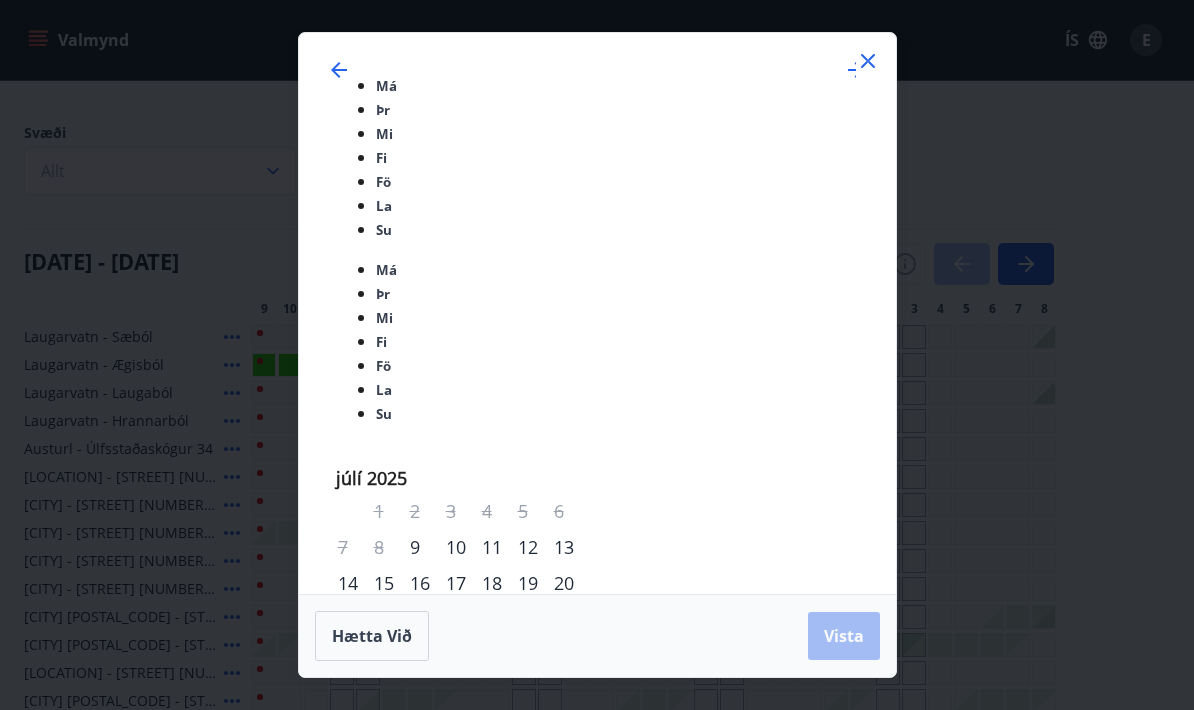 click on "7" at bounding box center (463, 875) 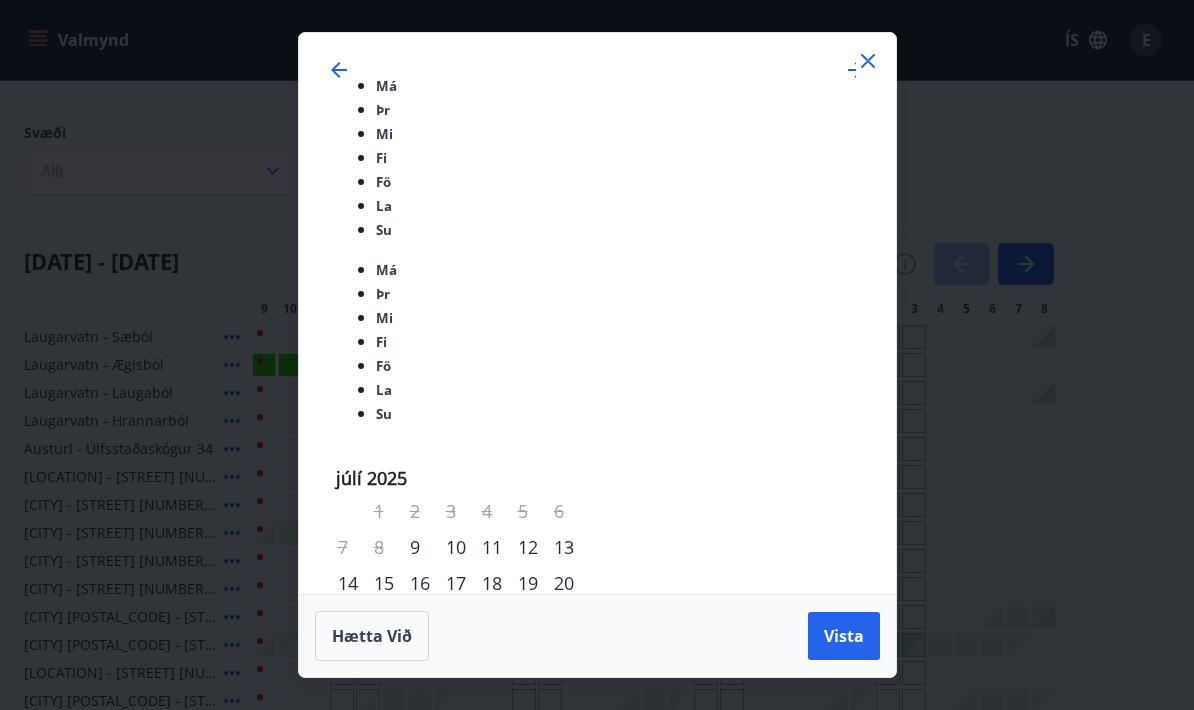 click at bounding box center (339, 70) 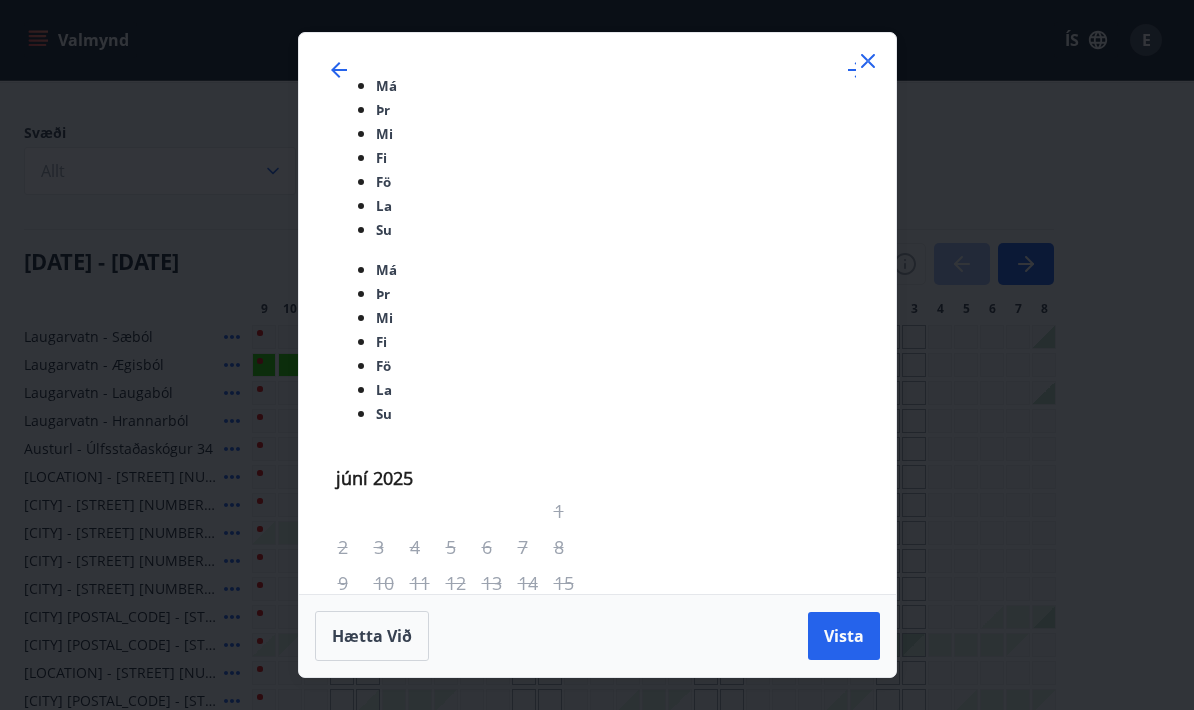 click at bounding box center (868, 61) 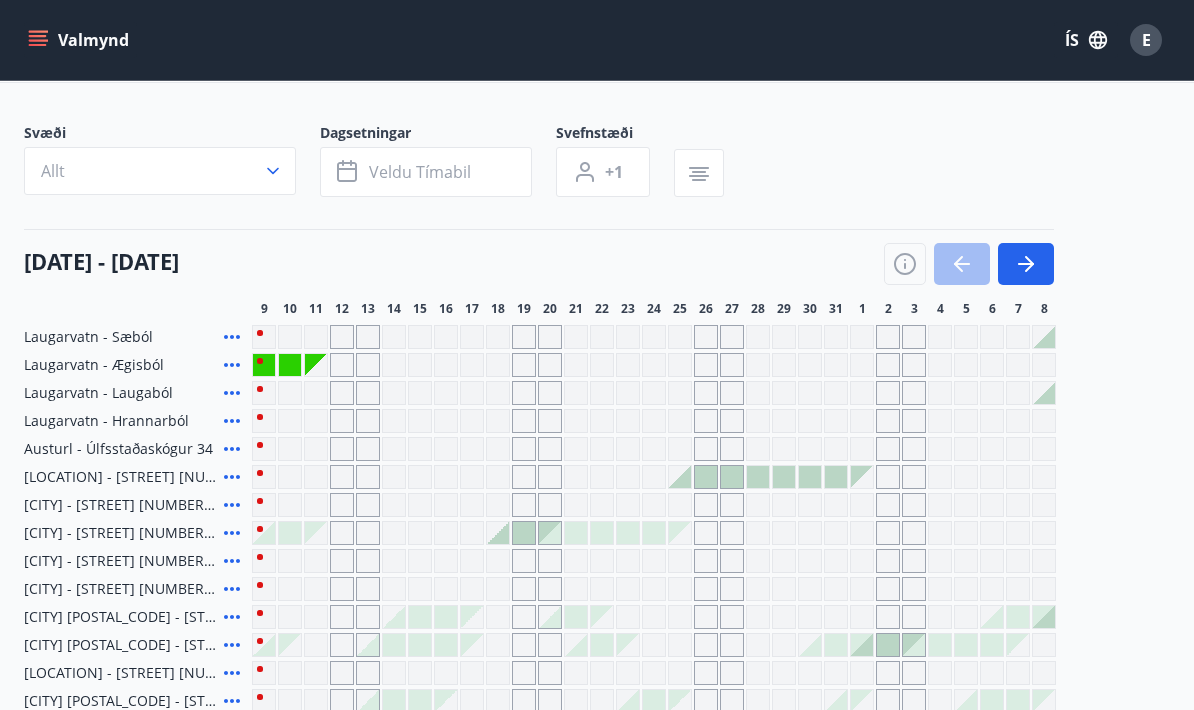 click at bounding box center (349, 172) 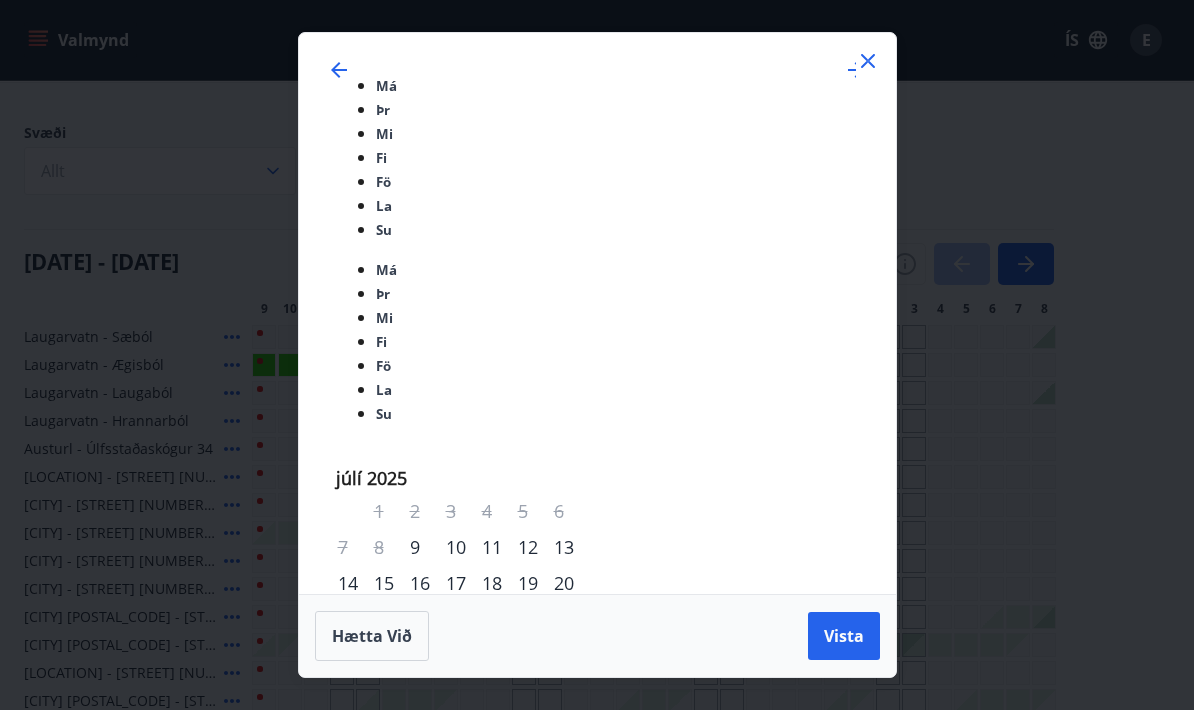 click on "Má Þr Mi Fi Fö La Su Má Þr Mi Fi Fö La Su júlí 2025 1 2 3 4 5 6 7 8 9 10 11 12 13 14 15 16 17 18 19 20 21 22 23 24 25 26 27 28 29 30 31 ágúst 2025 1 2 3 4 5 6 7 8 9 10 11 12 13 14 15 16 17 18 19 20 21 22 23 24 25 26 27 28 29 30 31 september 2025 1 2 3 4 5 6 7 8 9 10 11 12 13 14 15 16 17 18 19 20 21 22 23 24 25 26 27 28 29 30 október 2025 1 2 3 4 5 6 7 8 9 10 11 12 13 14 15 16 17 18 19 20 21 22 23 24 25 26 27 28 29 30 31 Hætta við Vista" at bounding box center (597, 355) 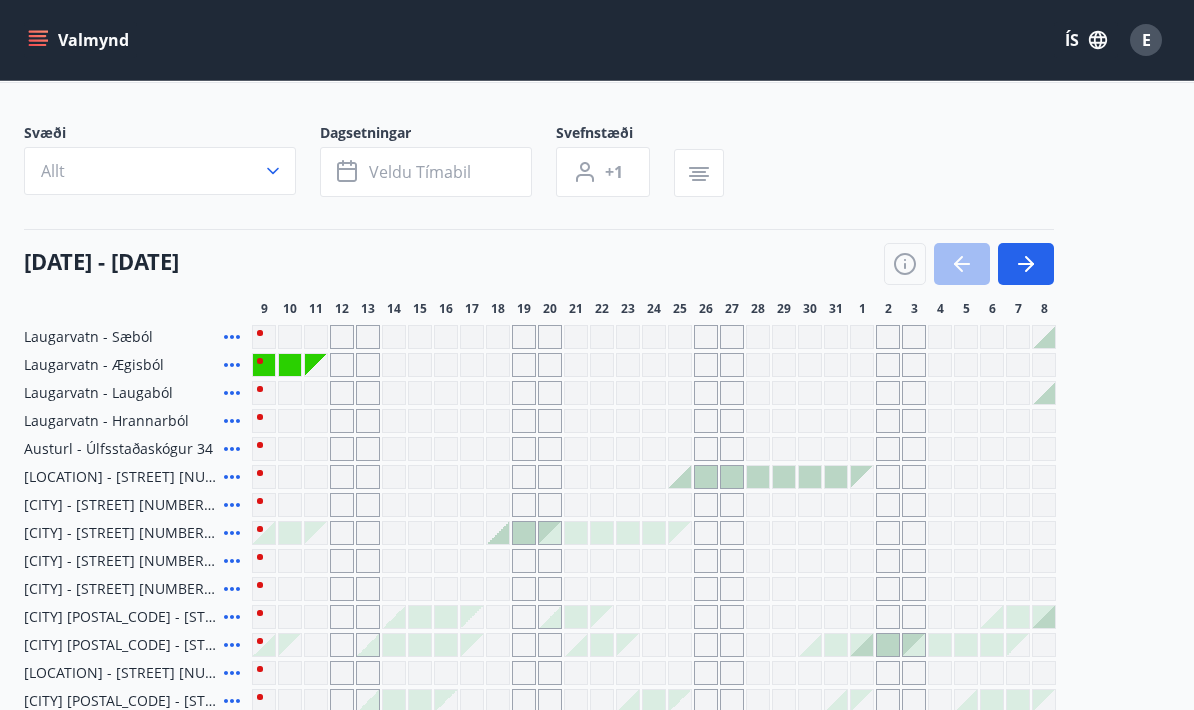 click at bounding box center [349, 172] 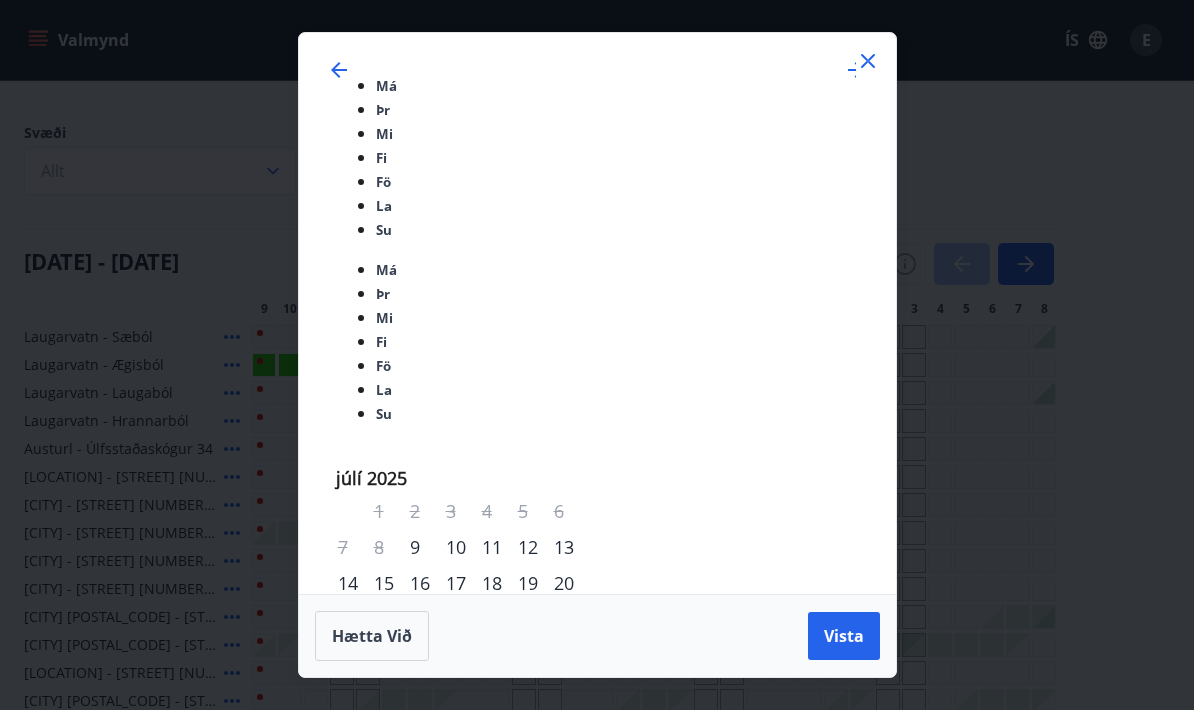 click at bounding box center [339, 70] 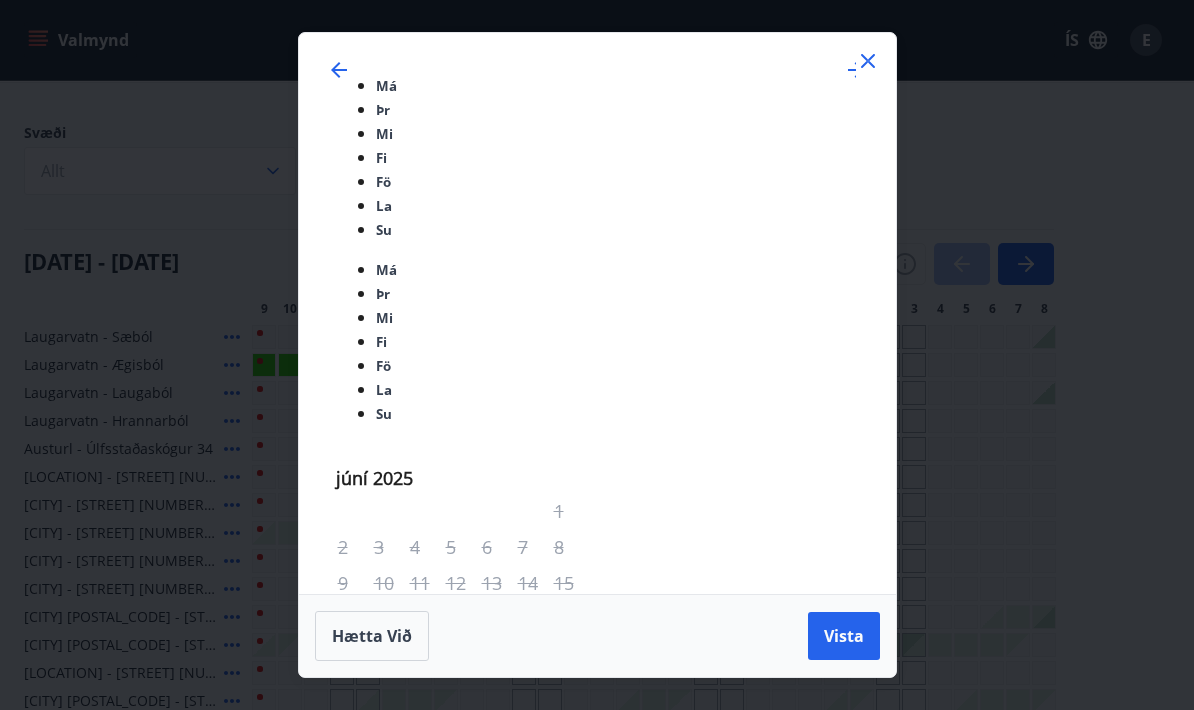 click on "11" at bounding box center [499, 875] 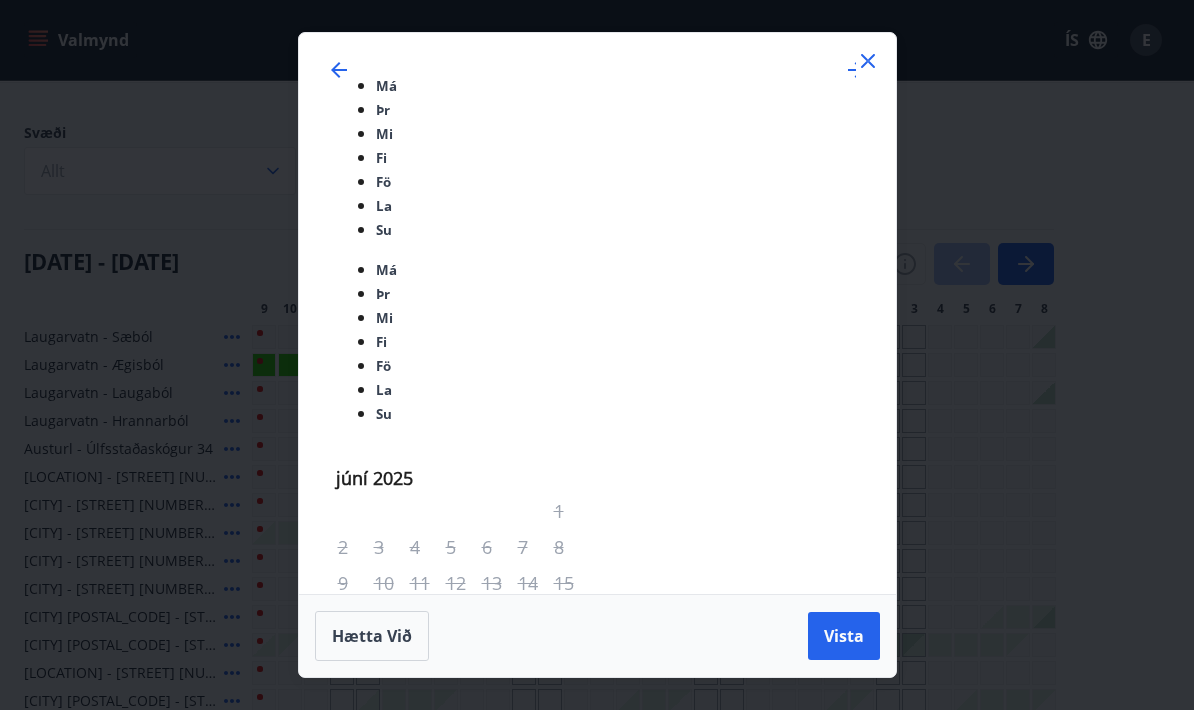 click on "12" at bounding box center [535, 875] 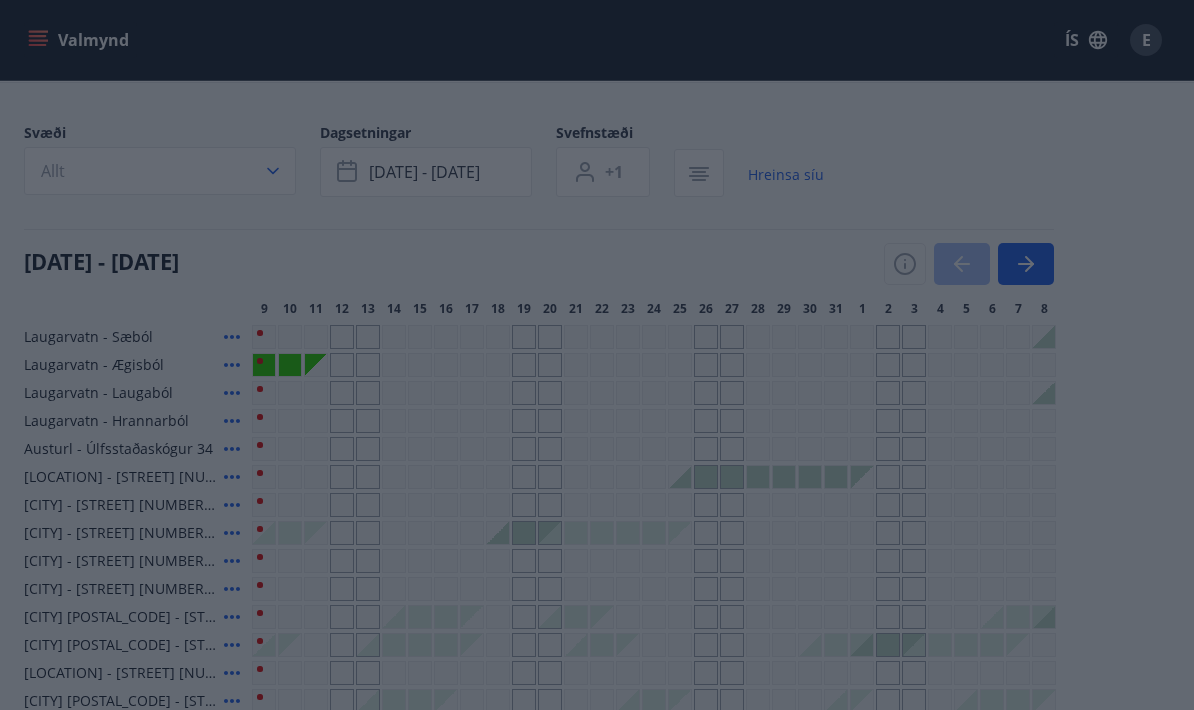 scroll, scrollTop: 83, scrollLeft: 0, axis: vertical 